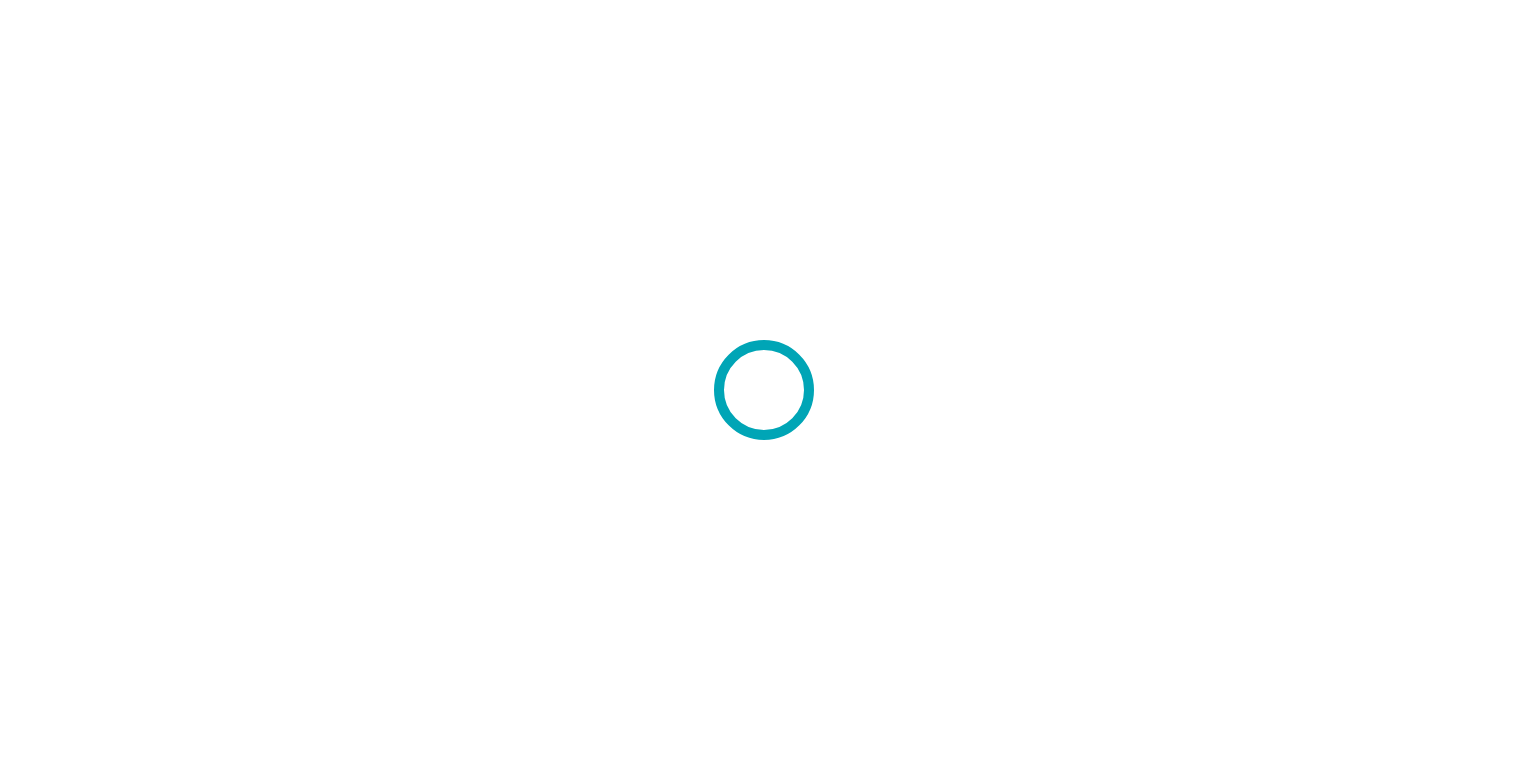 scroll, scrollTop: 0, scrollLeft: 0, axis: both 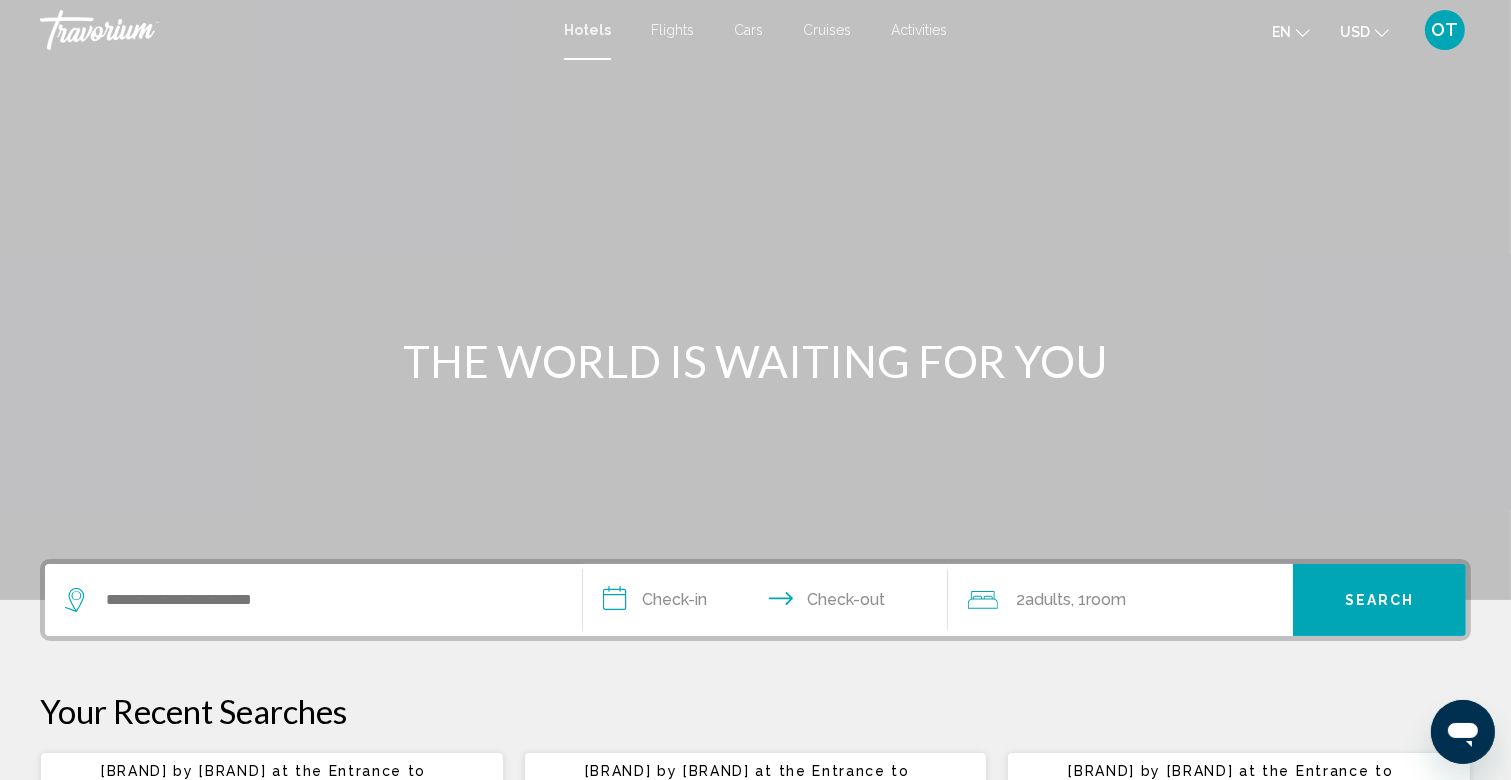 click on "Cars" at bounding box center [748, 30] 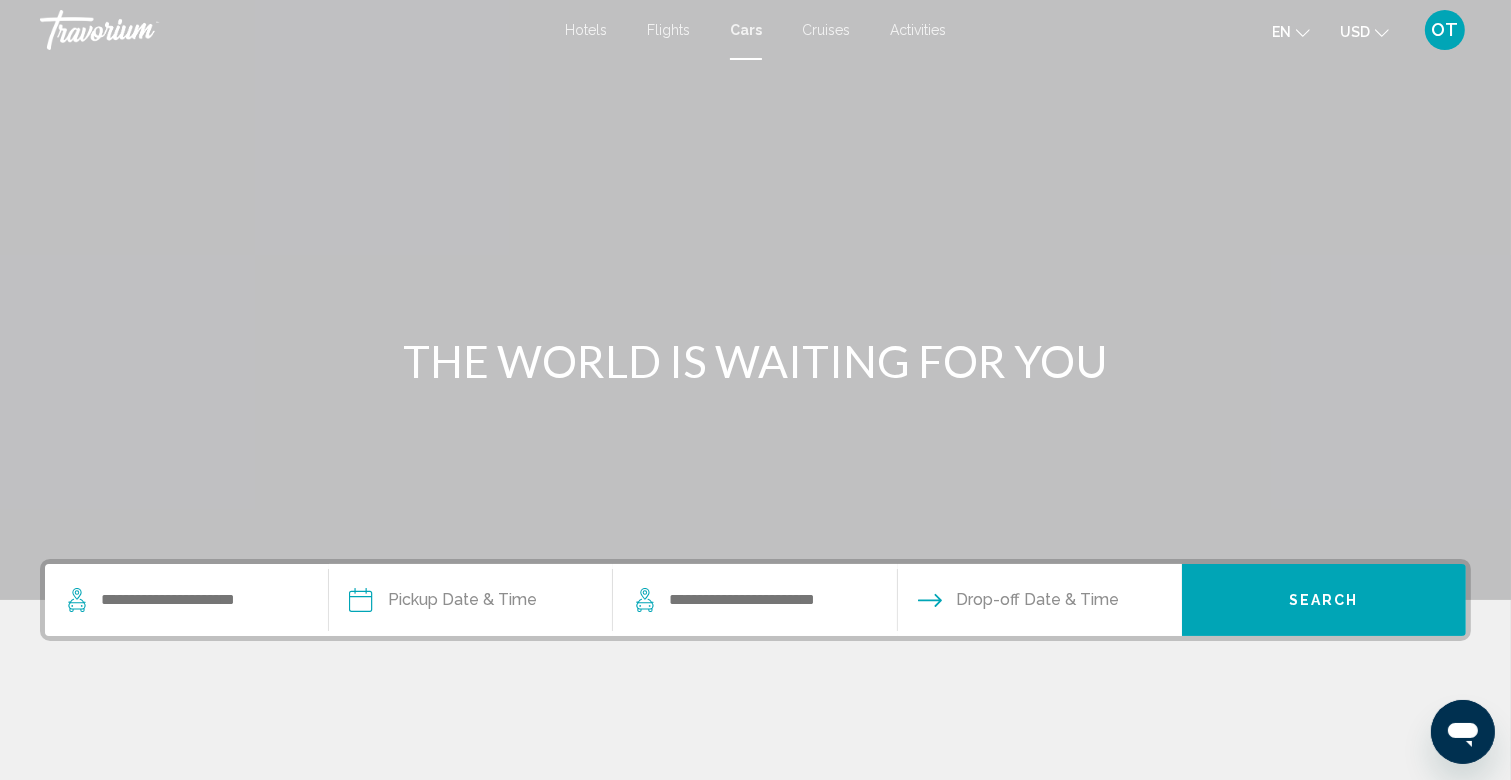 click on "Hotels" at bounding box center [586, 30] 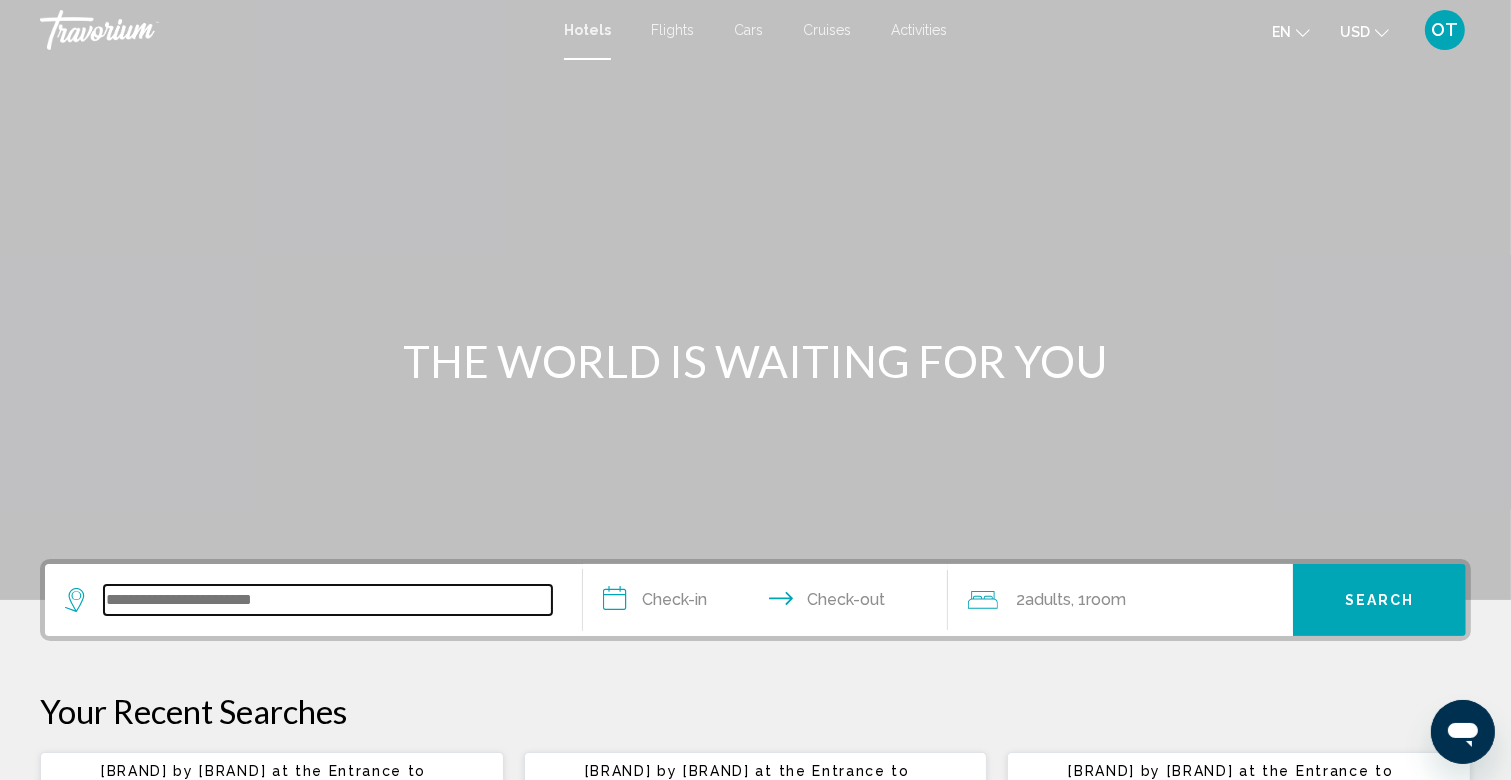 click at bounding box center [328, 600] 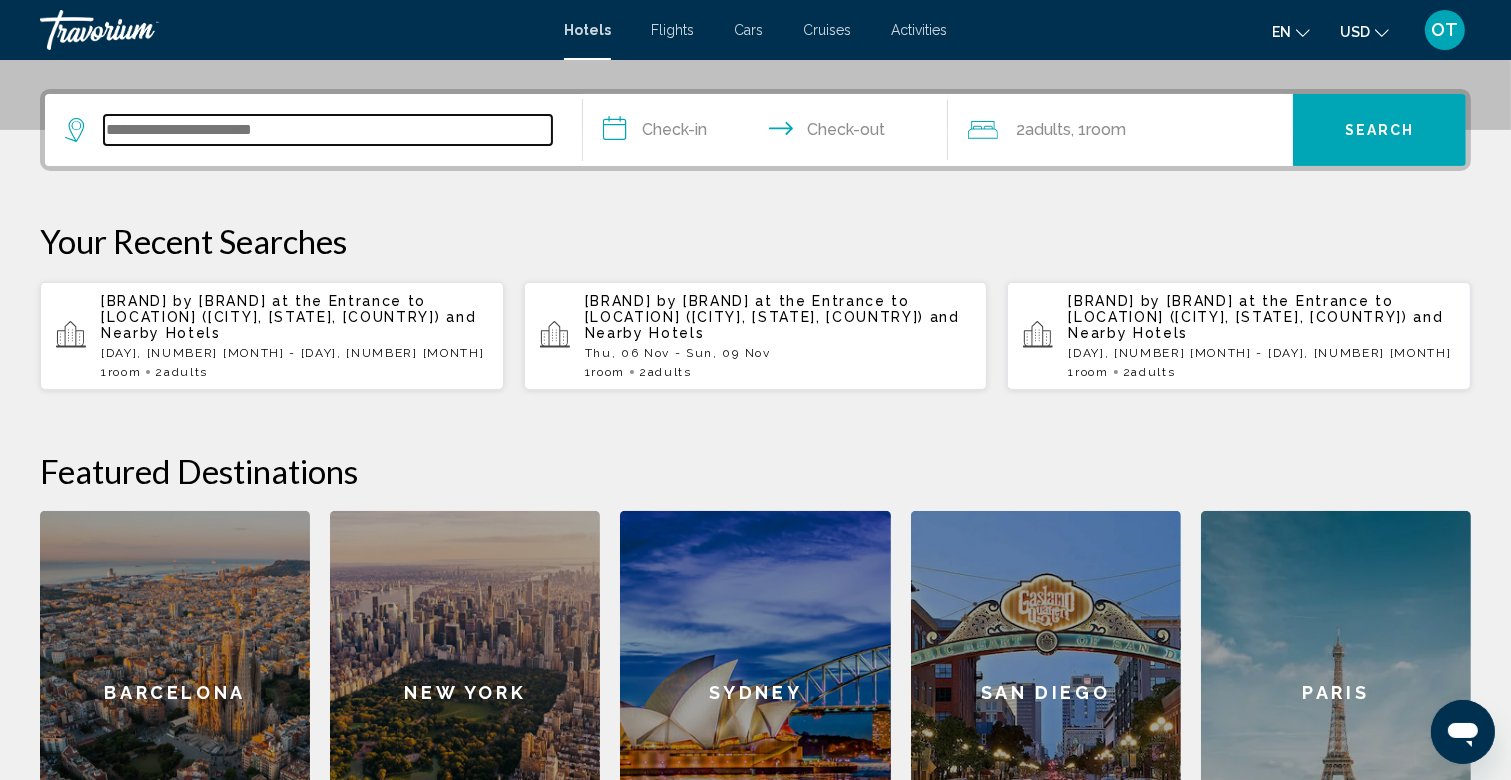 scroll, scrollTop: 493, scrollLeft: 0, axis: vertical 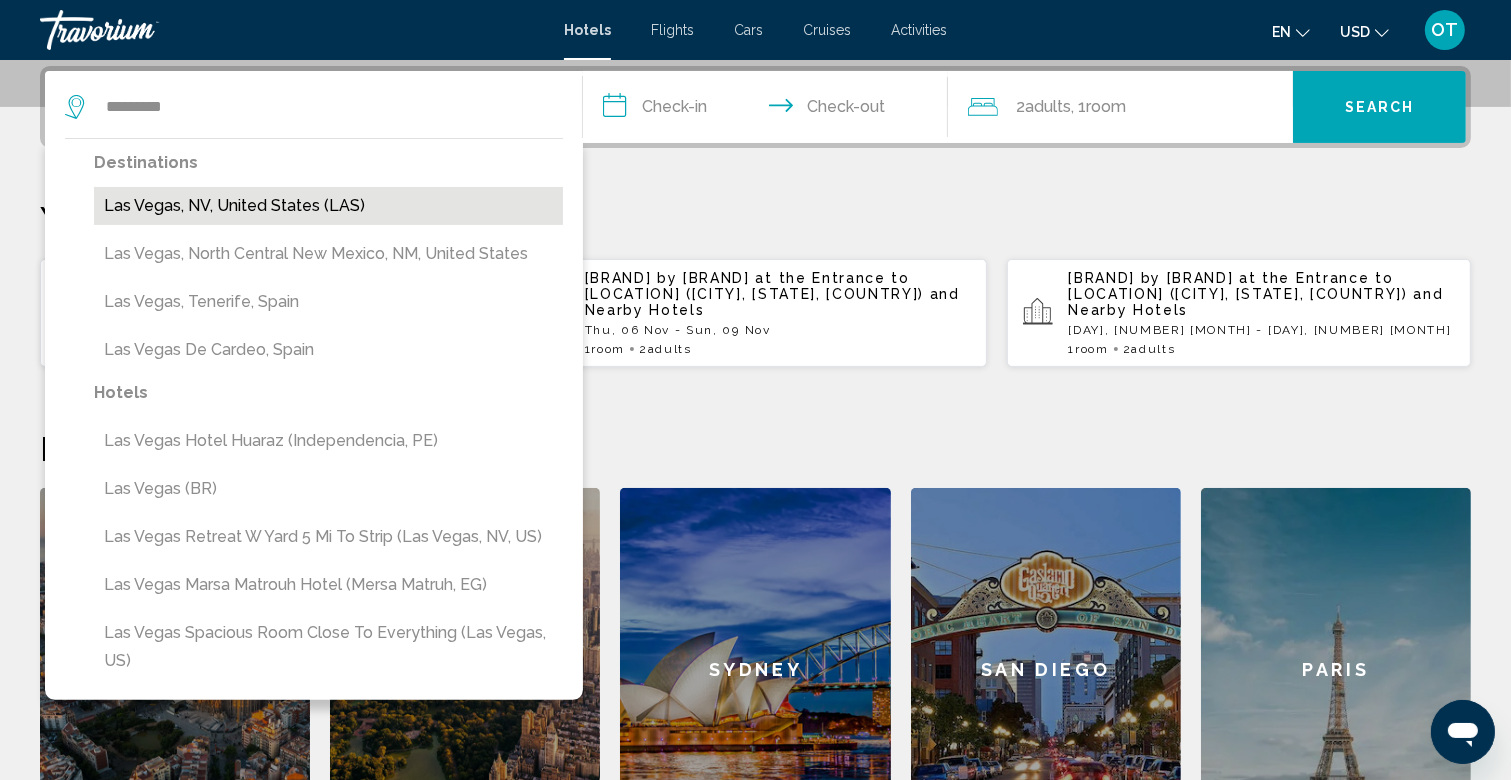 click on "Las Vegas, NV, United States (LAS)" at bounding box center (328, 206) 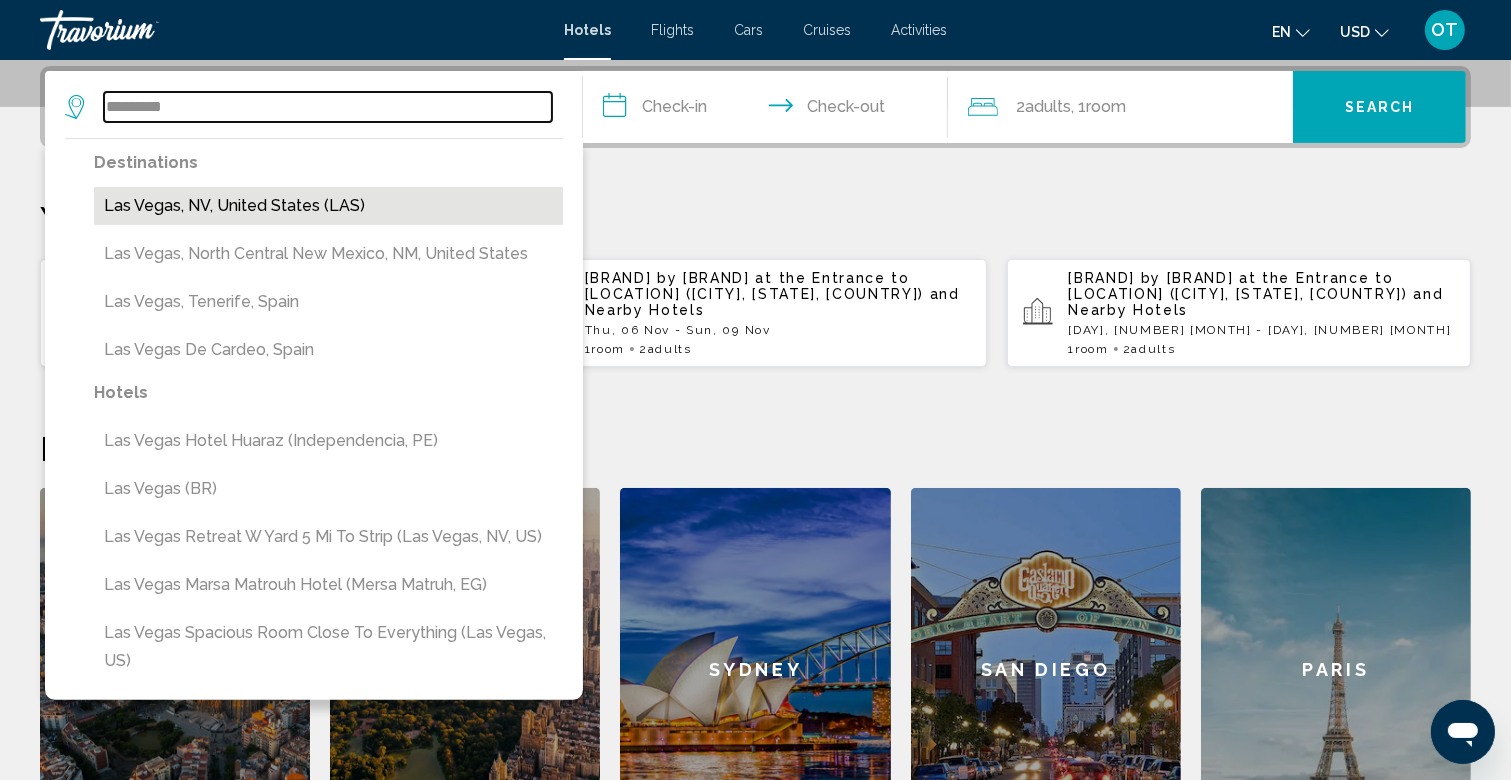 type on "**********" 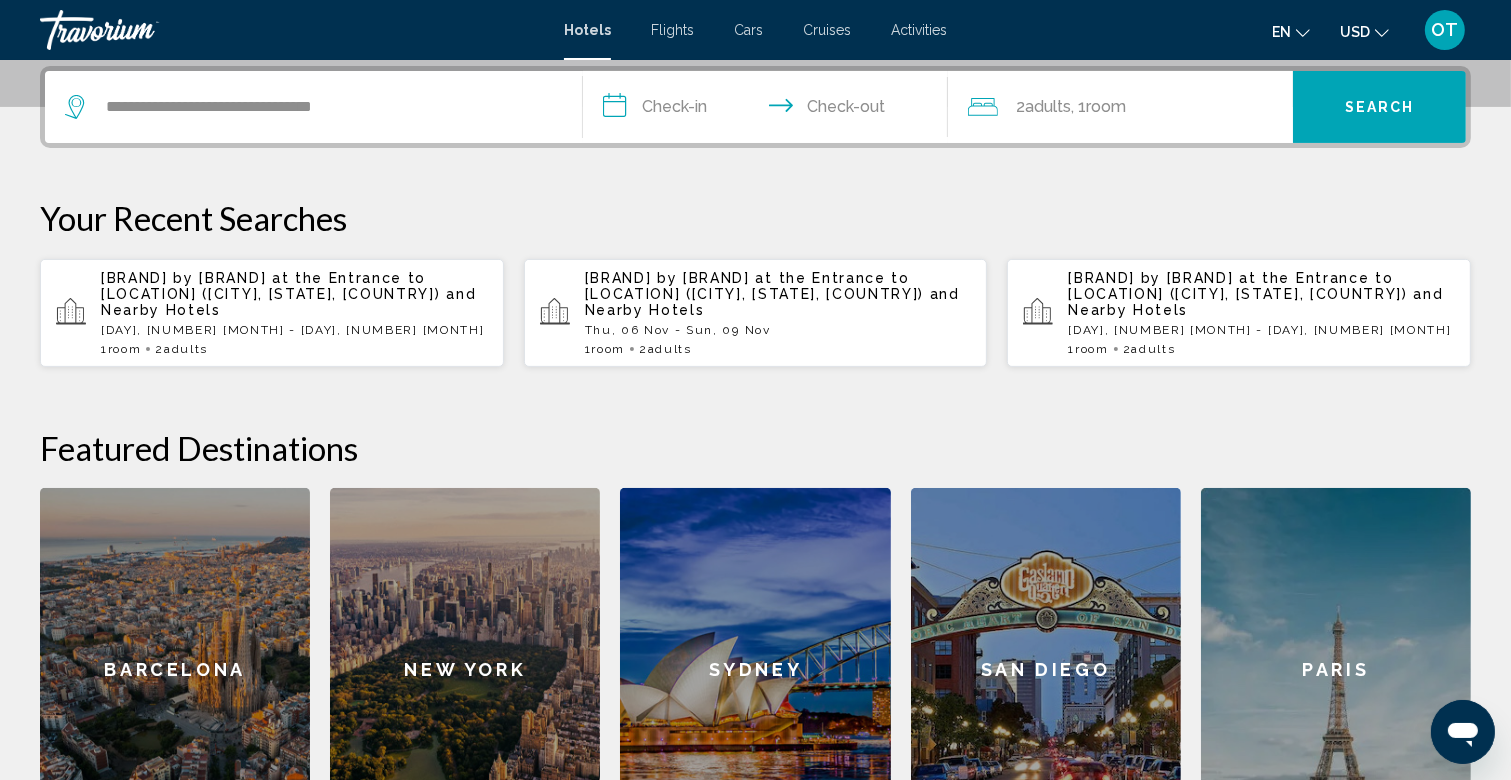 click on "**********" at bounding box center (769, 110) 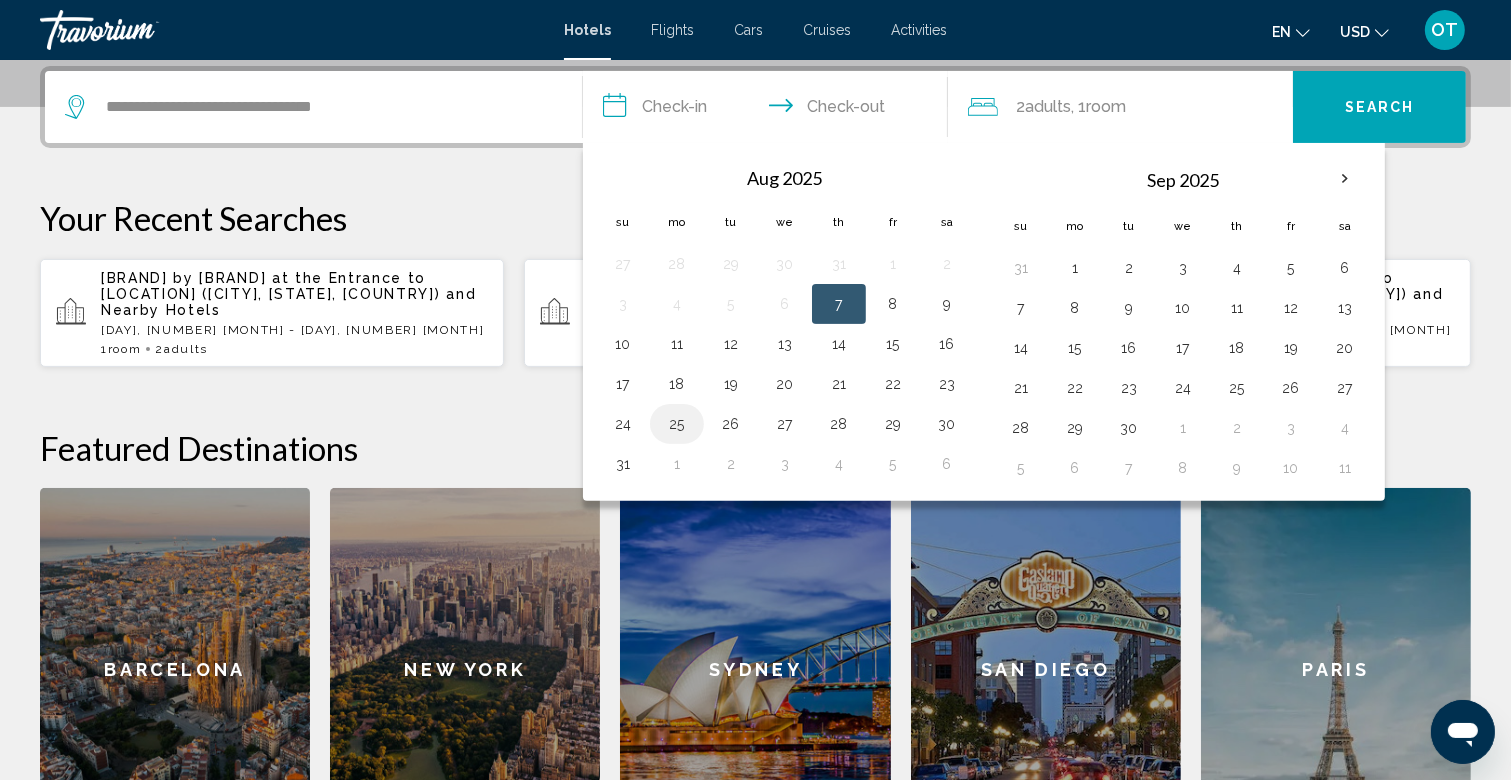 click on "25" at bounding box center (677, 424) 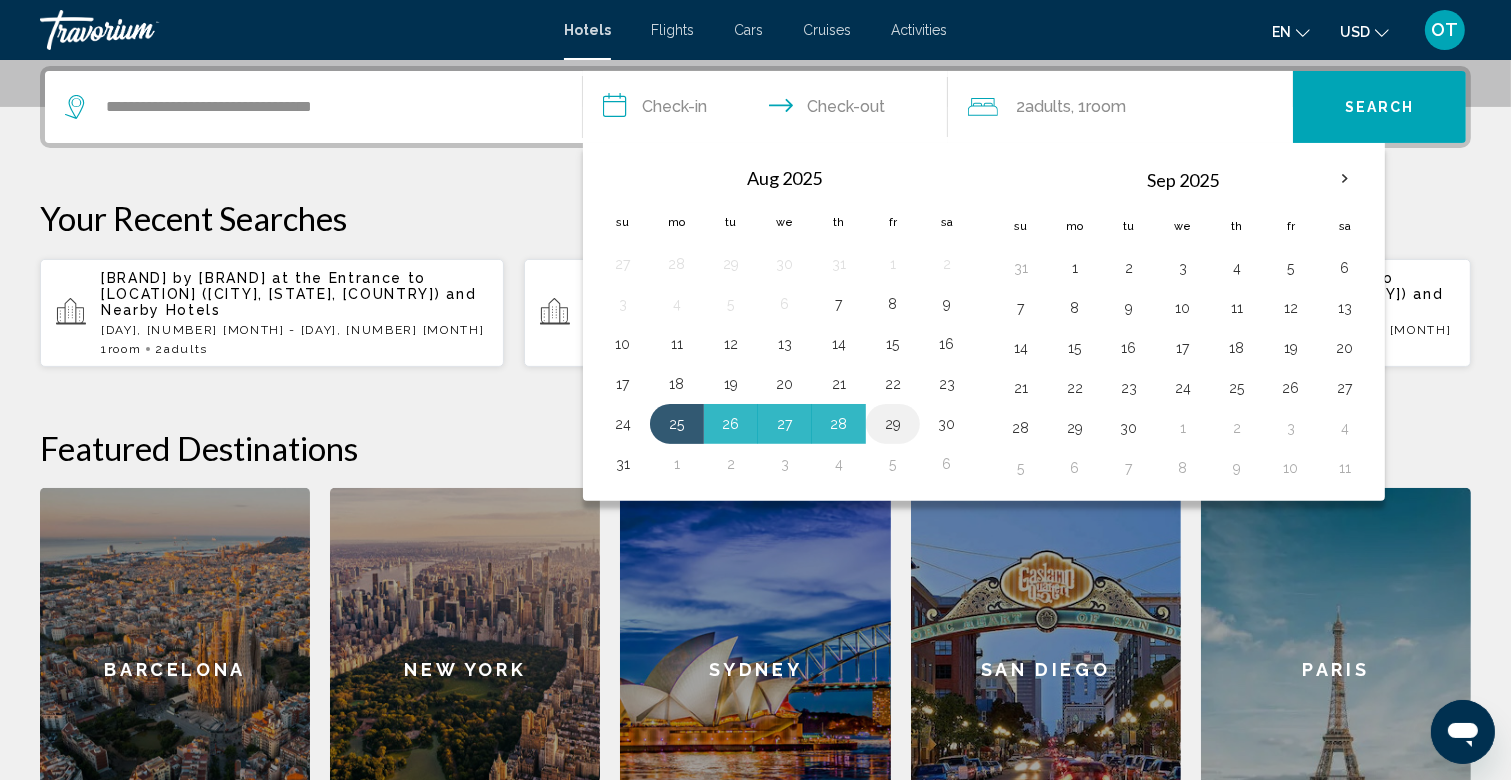 click on "29" at bounding box center (893, 424) 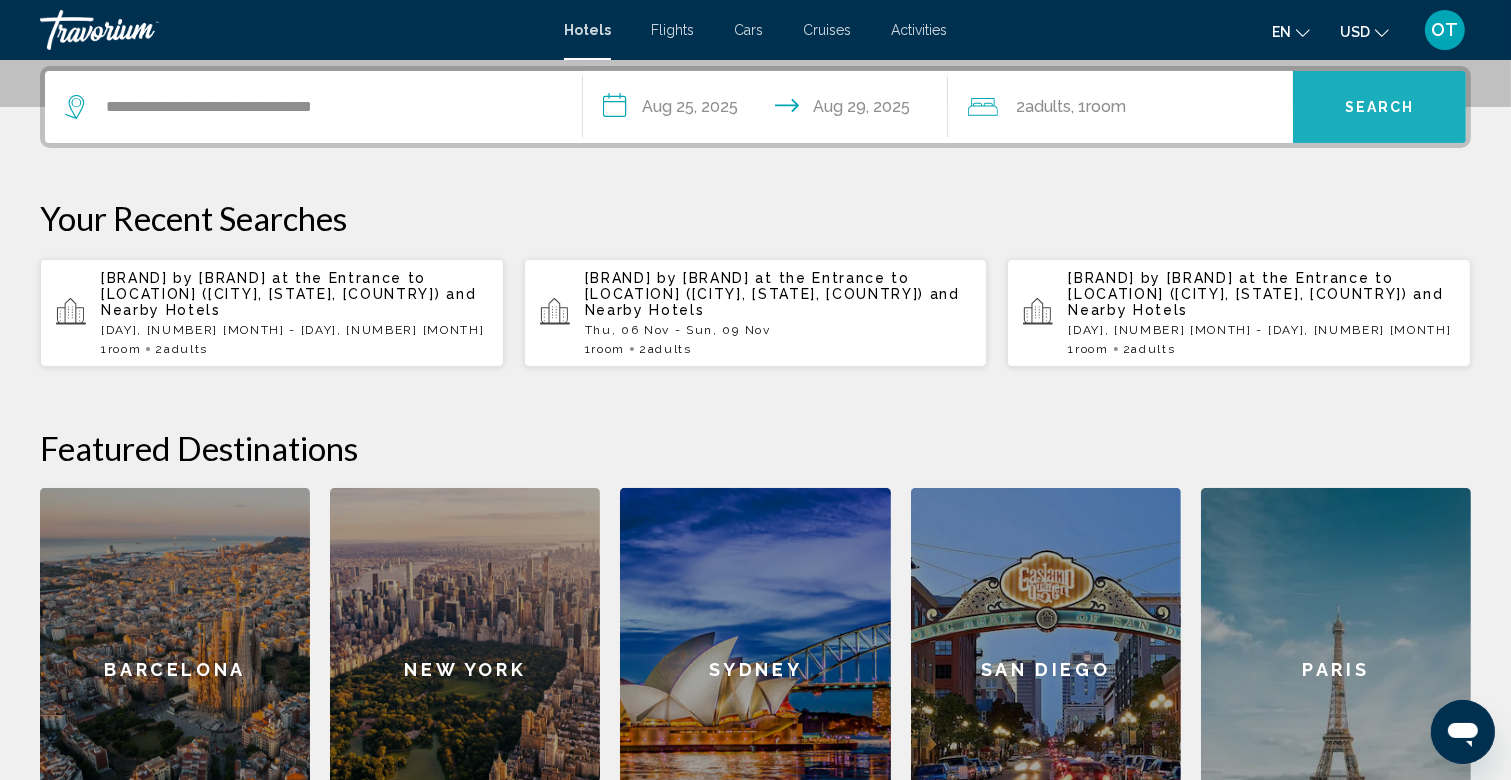 click on "Search" at bounding box center (1380, 108) 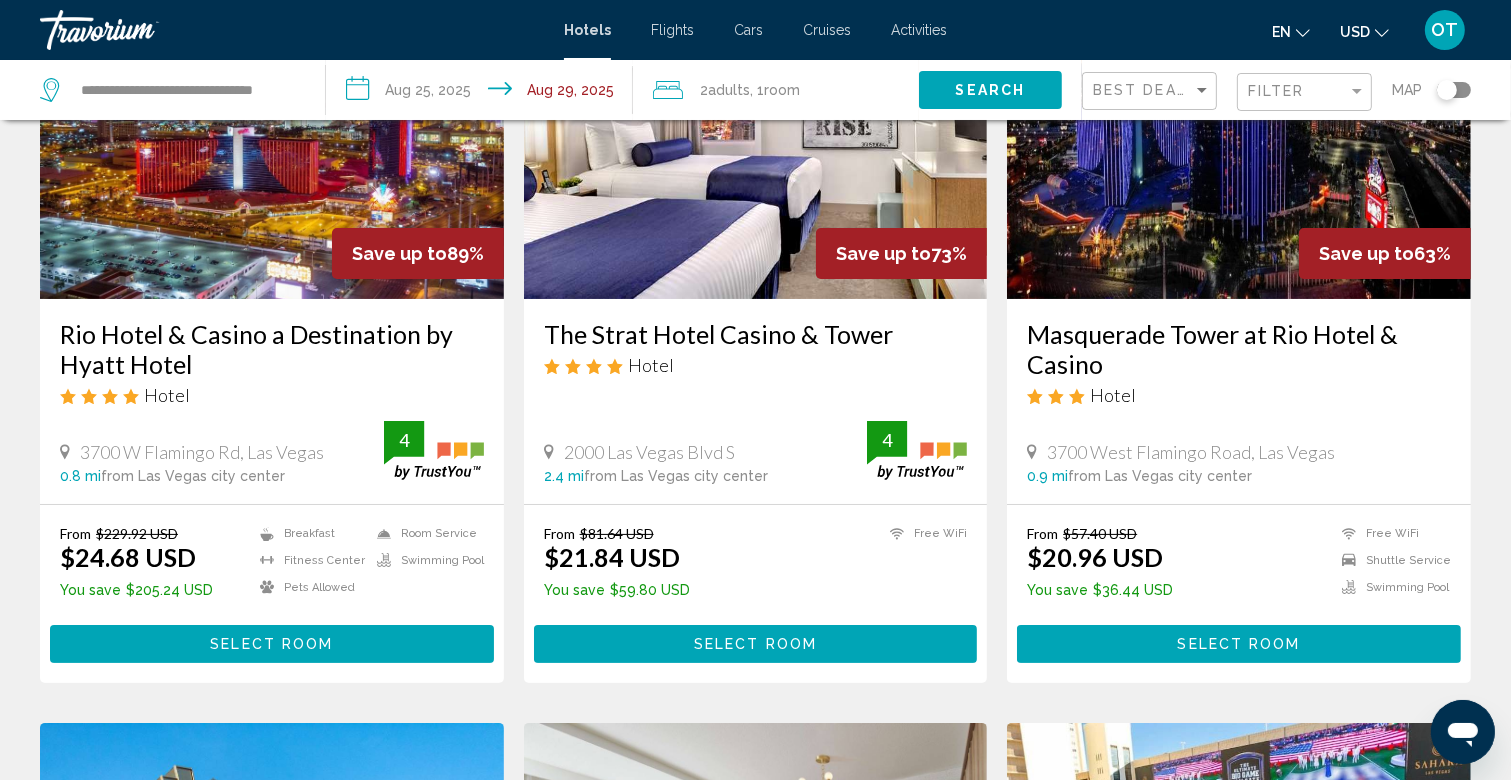 scroll, scrollTop: 224, scrollLeft: 0, axis: vertical 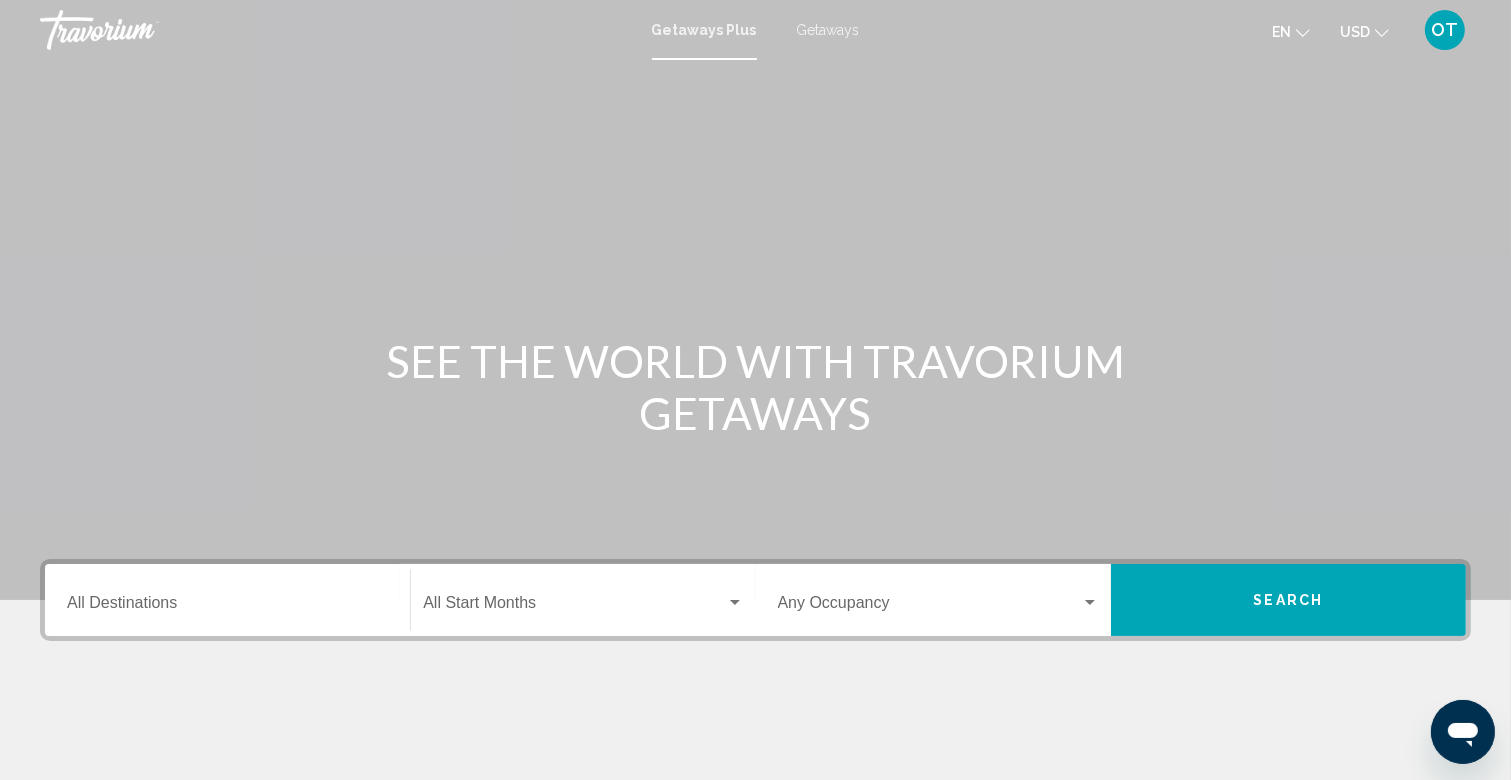 click on "Getaways" at bounding box center (828, 30) 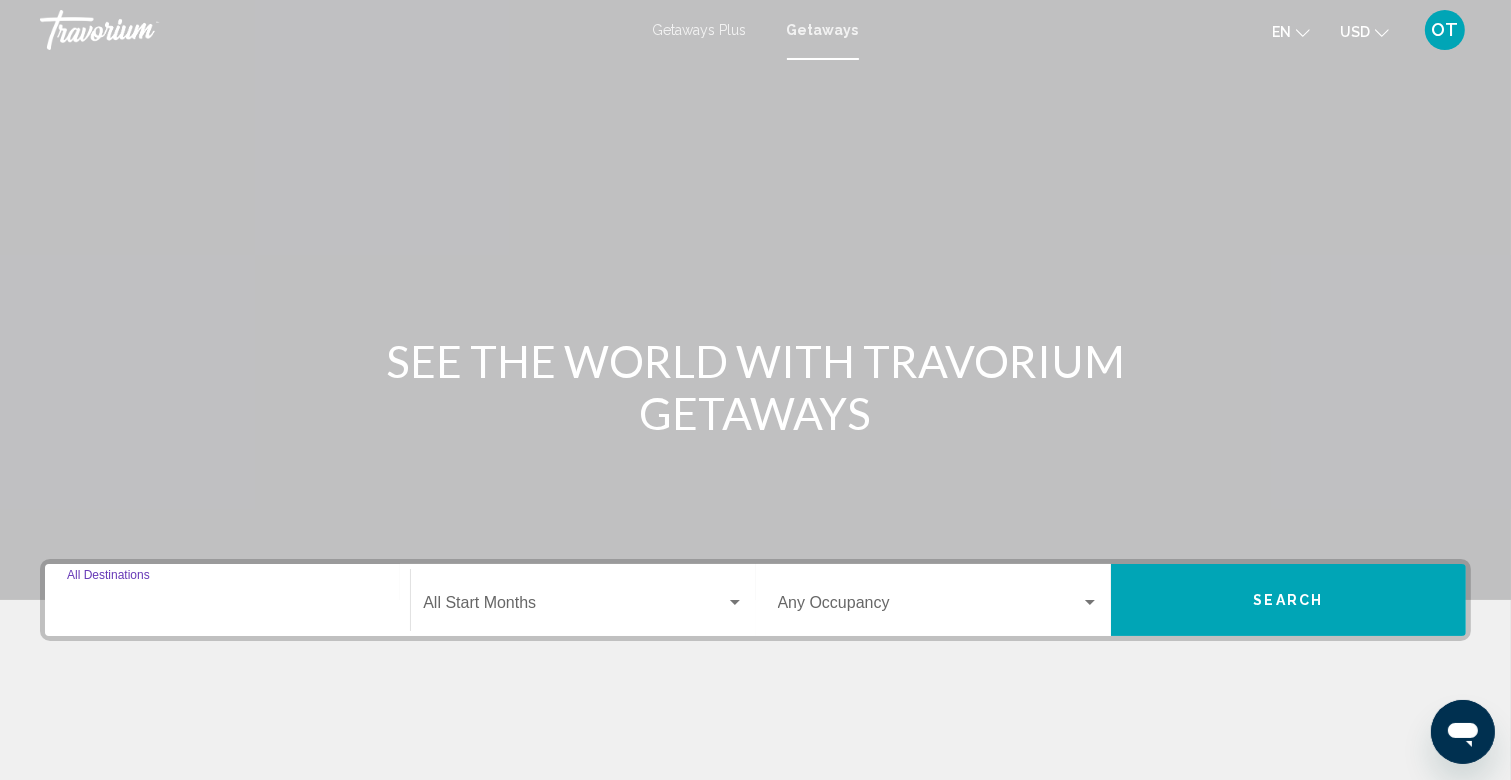click on "Destination All Destinations" at bounding box center [227, 607] 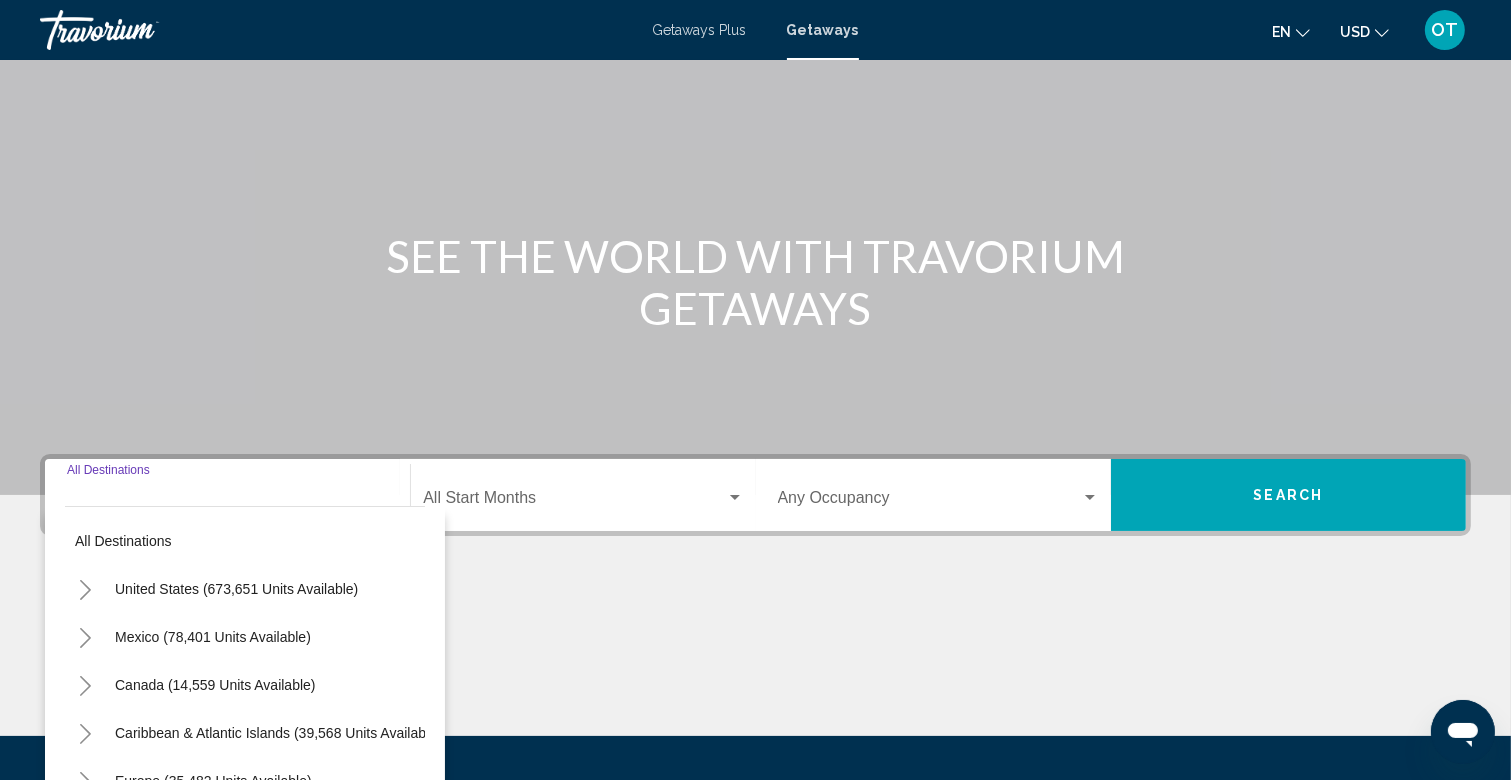 scroll, scrollTop: 305, scrollLeft: 0, axis: vertical 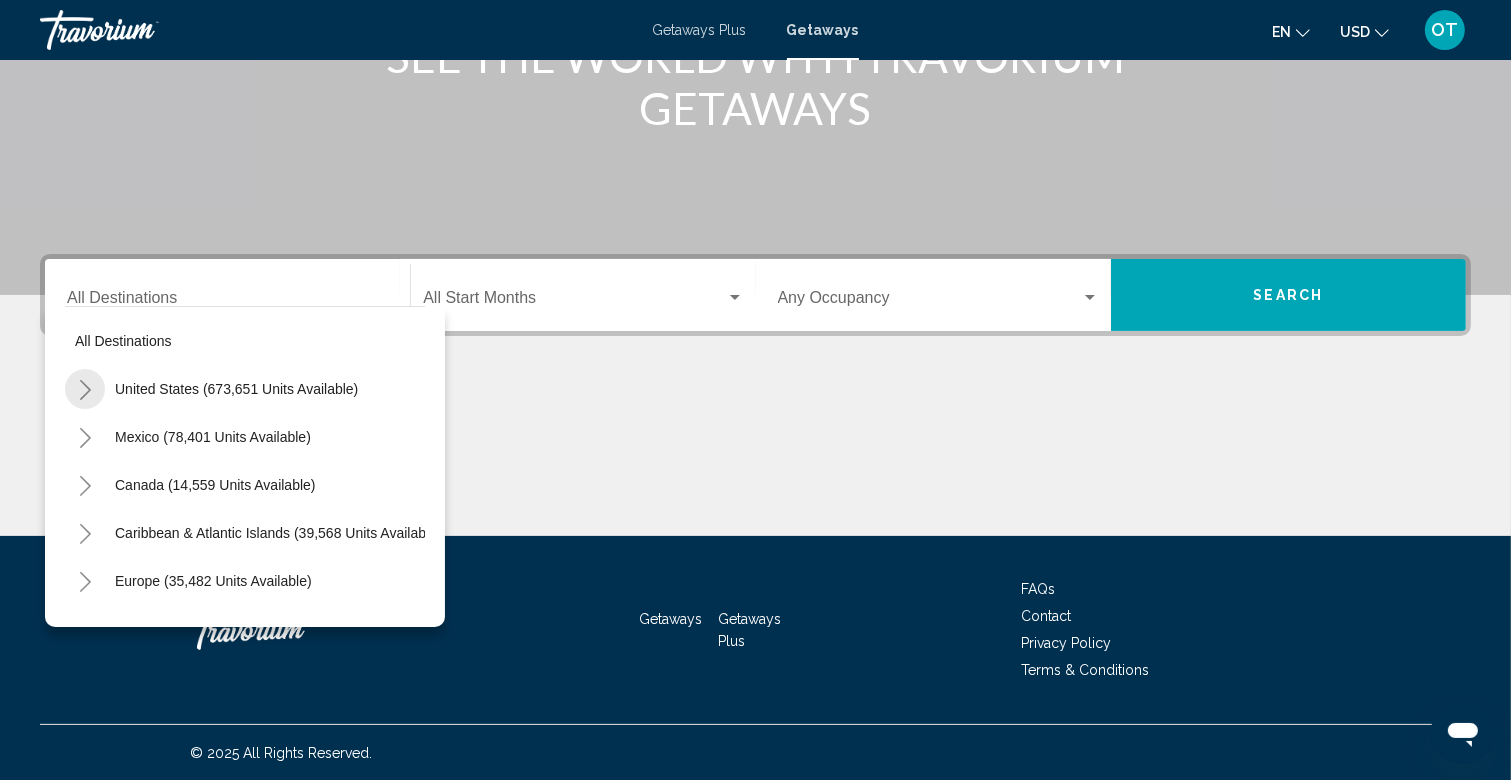 click 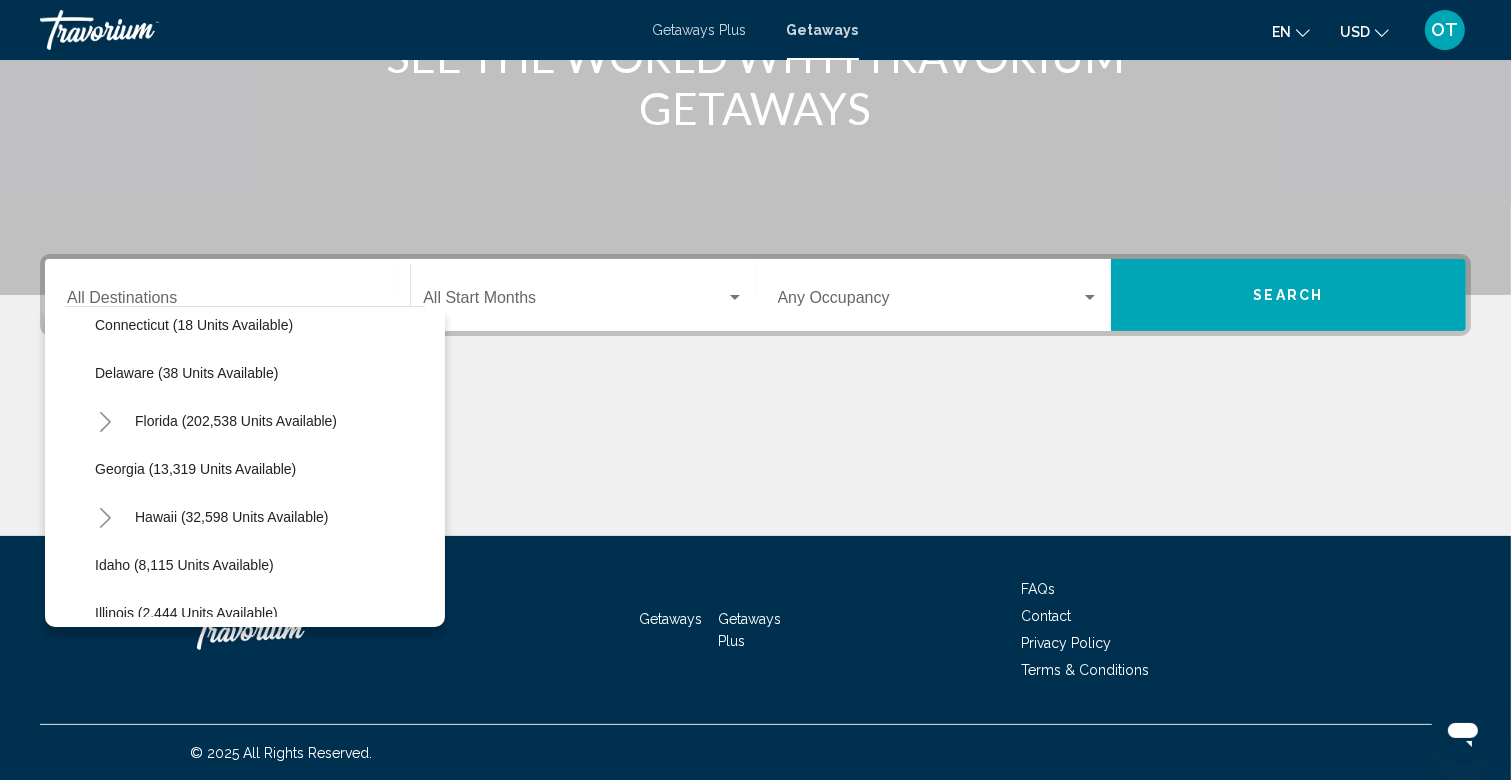 scroll, scrollTop: 354, scrollLeft: 0, axis: vertical 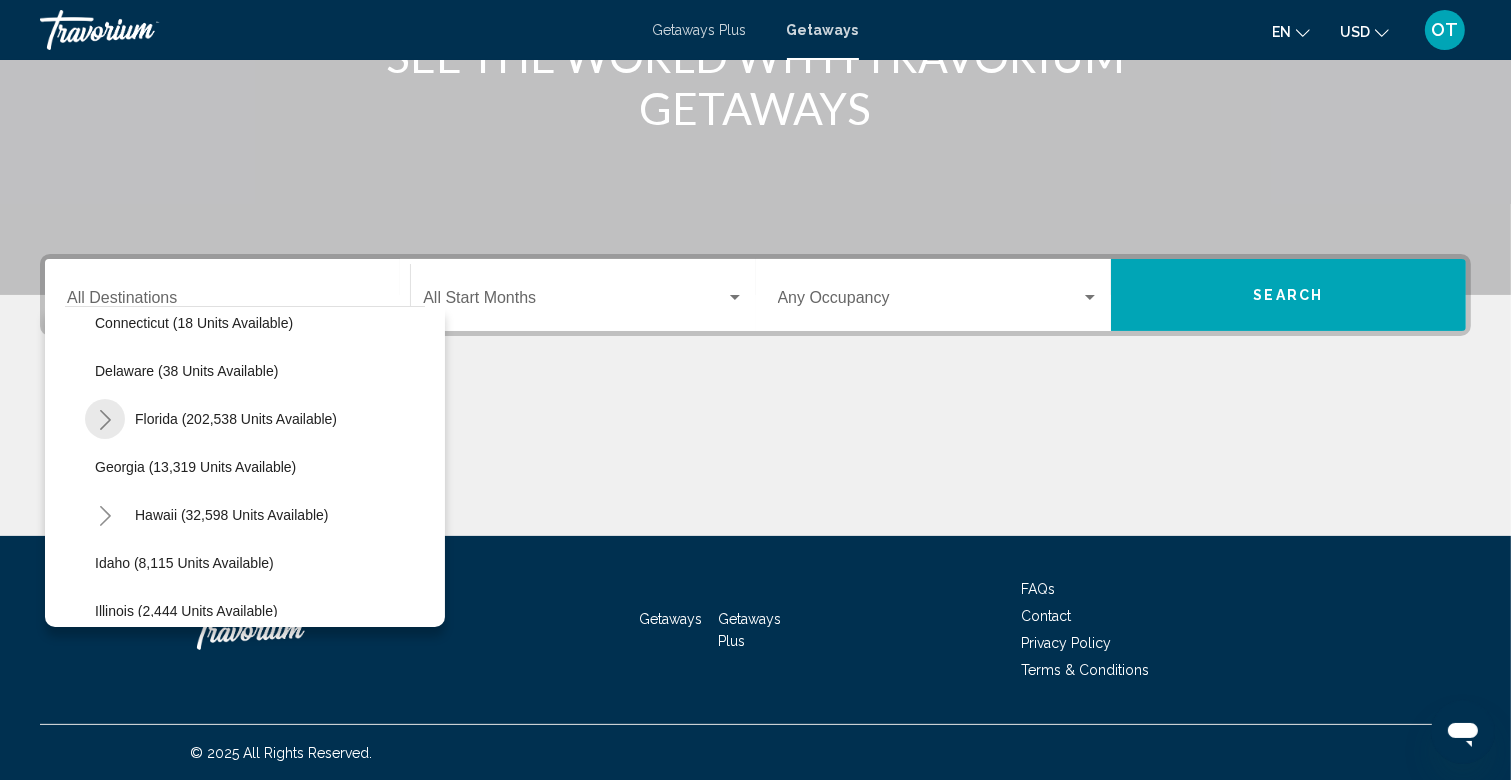 click 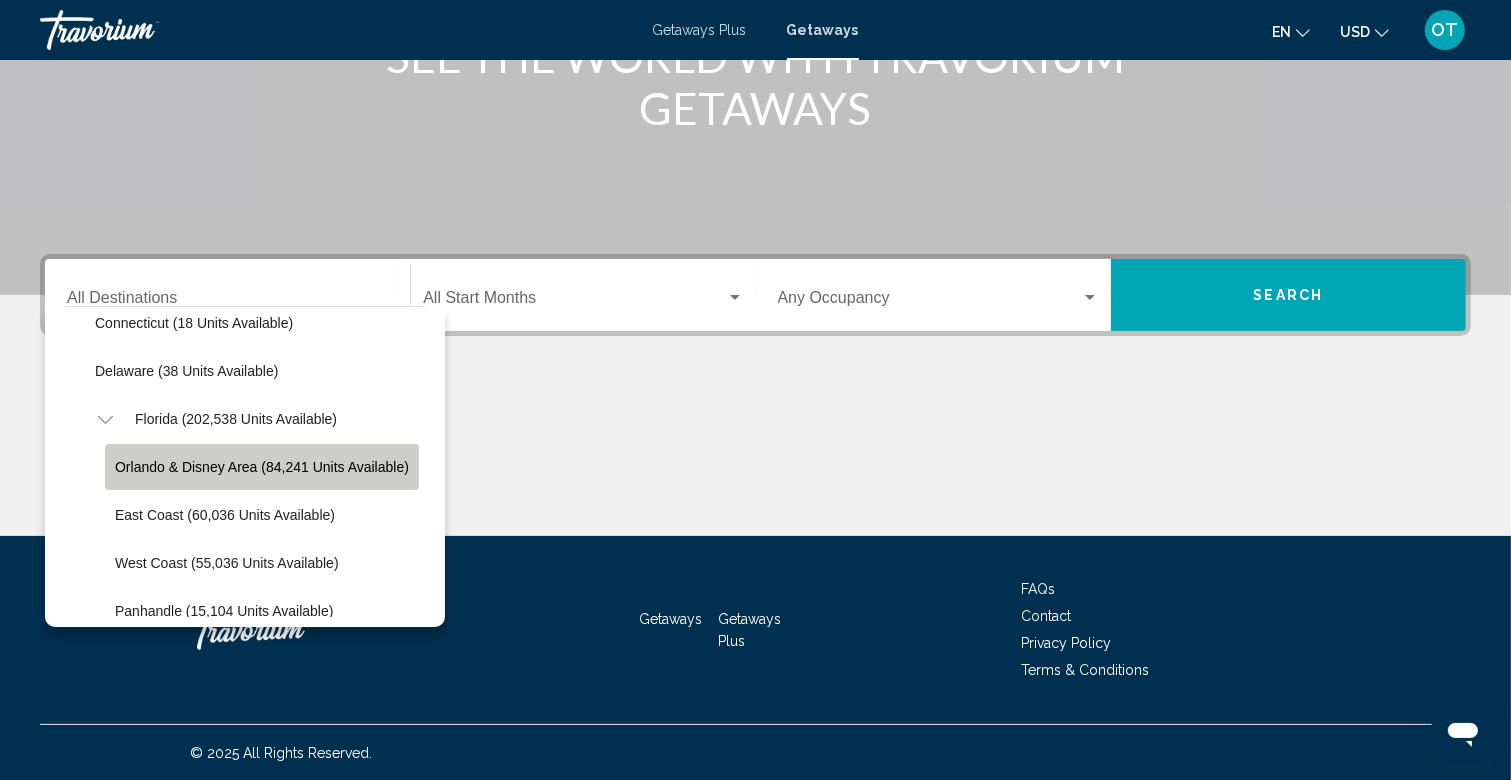 click on "Orlando & Disney Area (84,241 units available)" 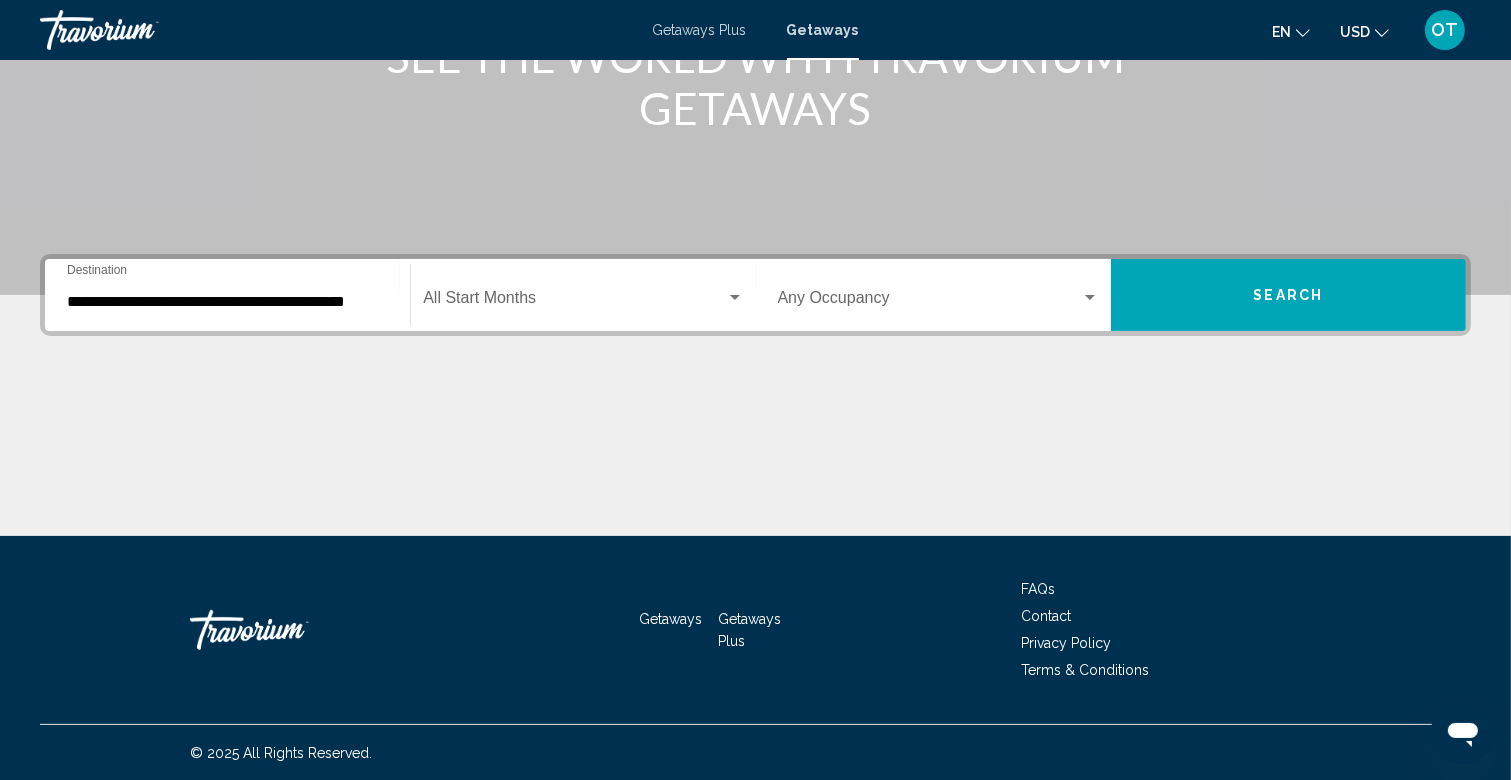 click on "Start Month All Start Months" 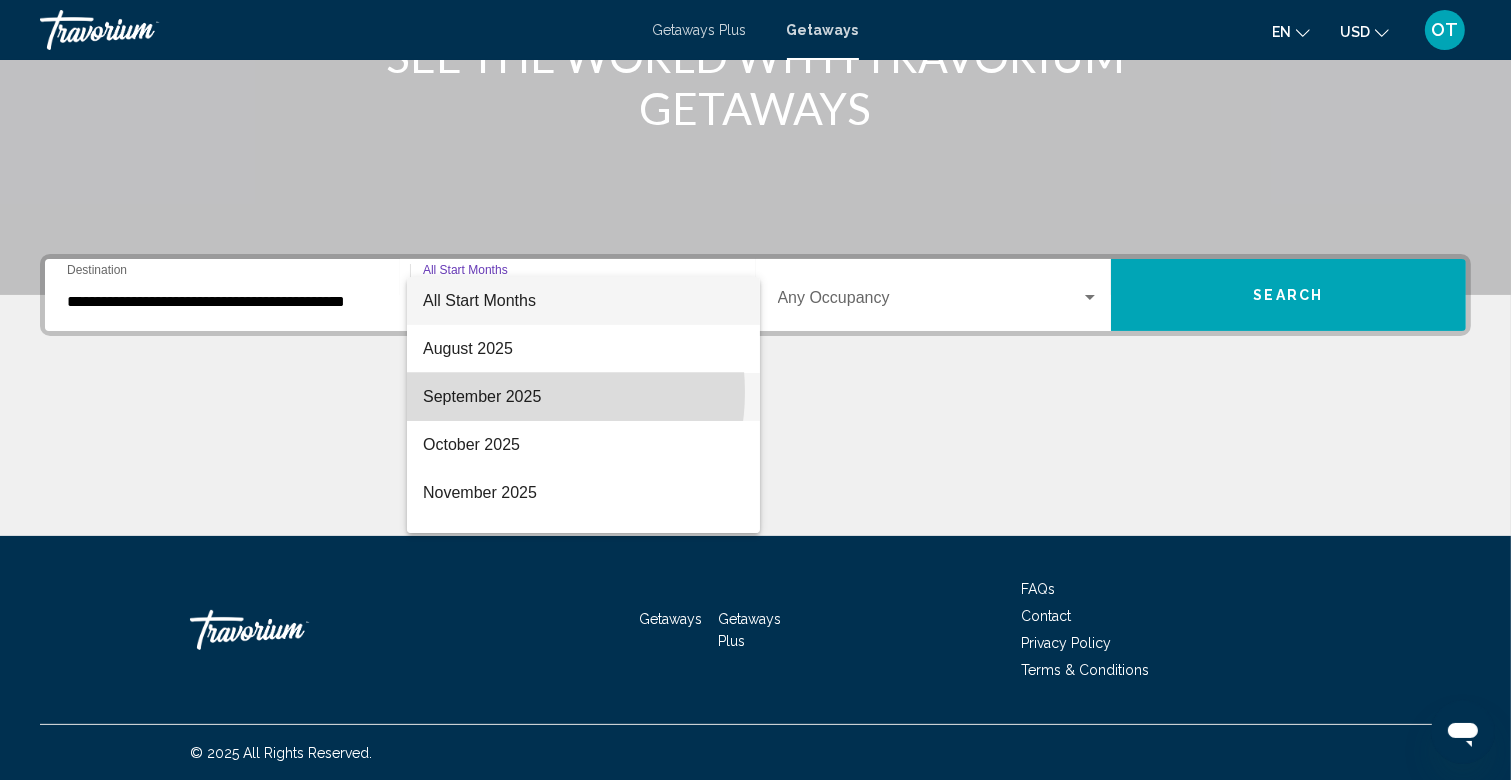 click on "September 2025" at bounding box center [583, 397] 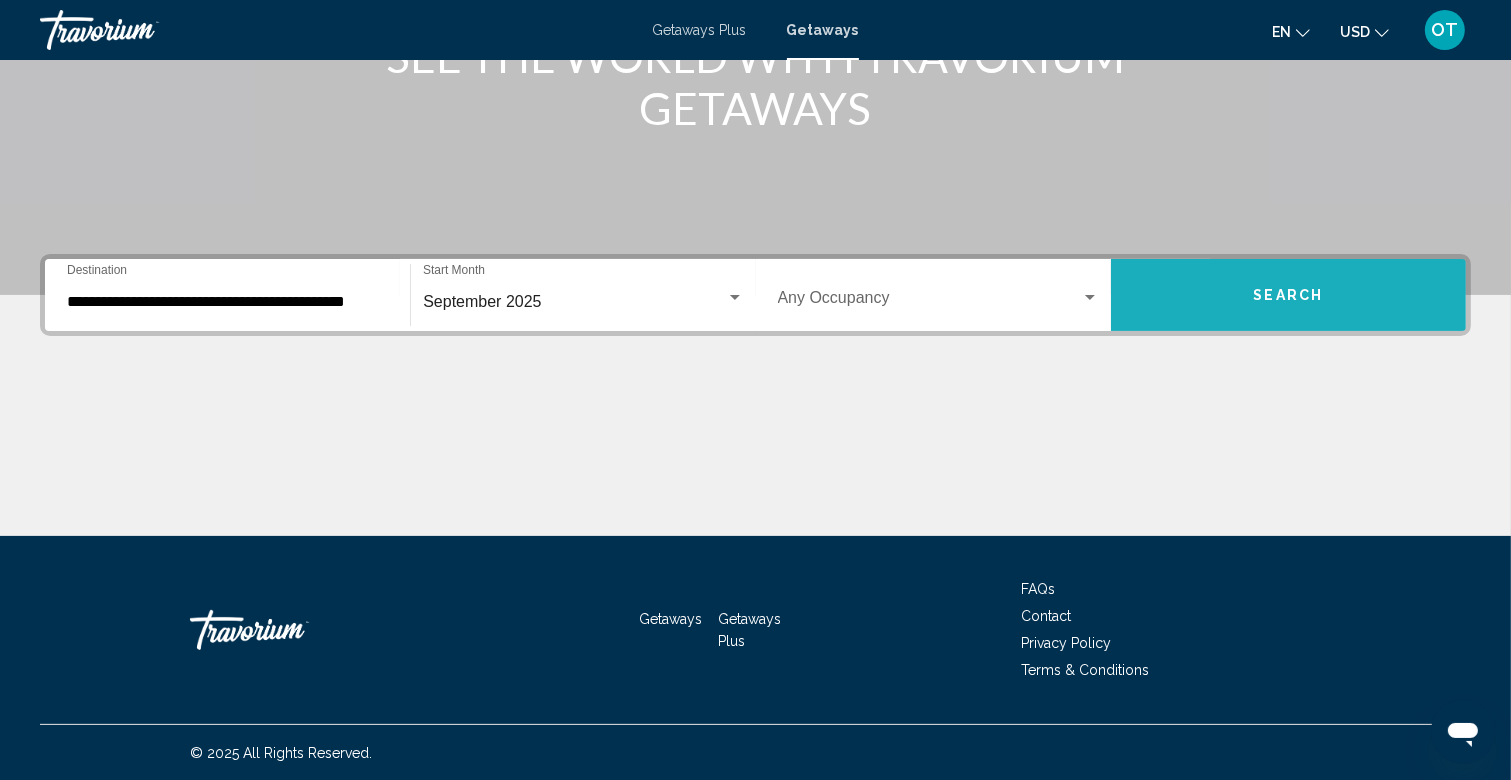 click on "Search" at bounding box center [1288, 295] 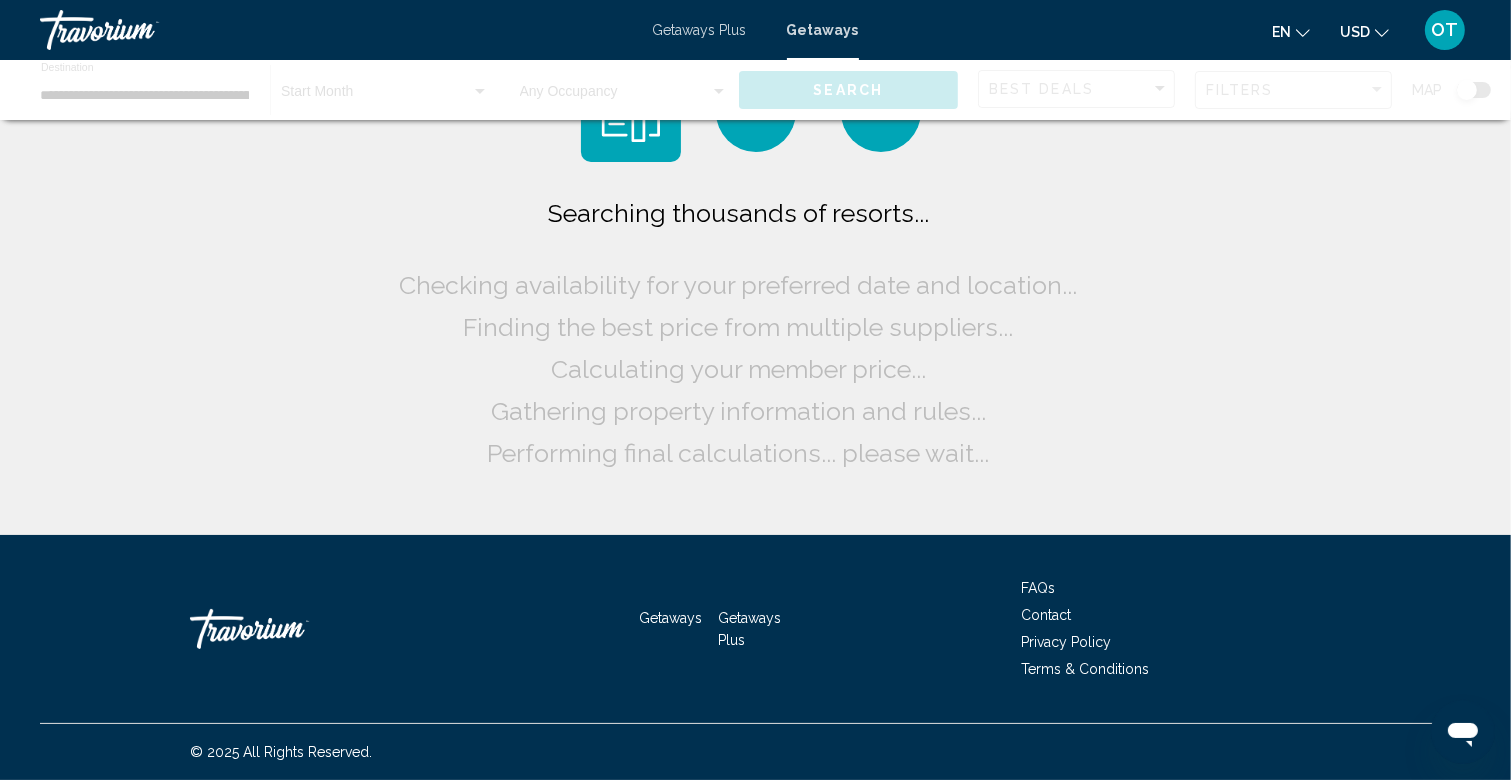scroll, scrollTop: 0, scrollLeft: 0, axis: both 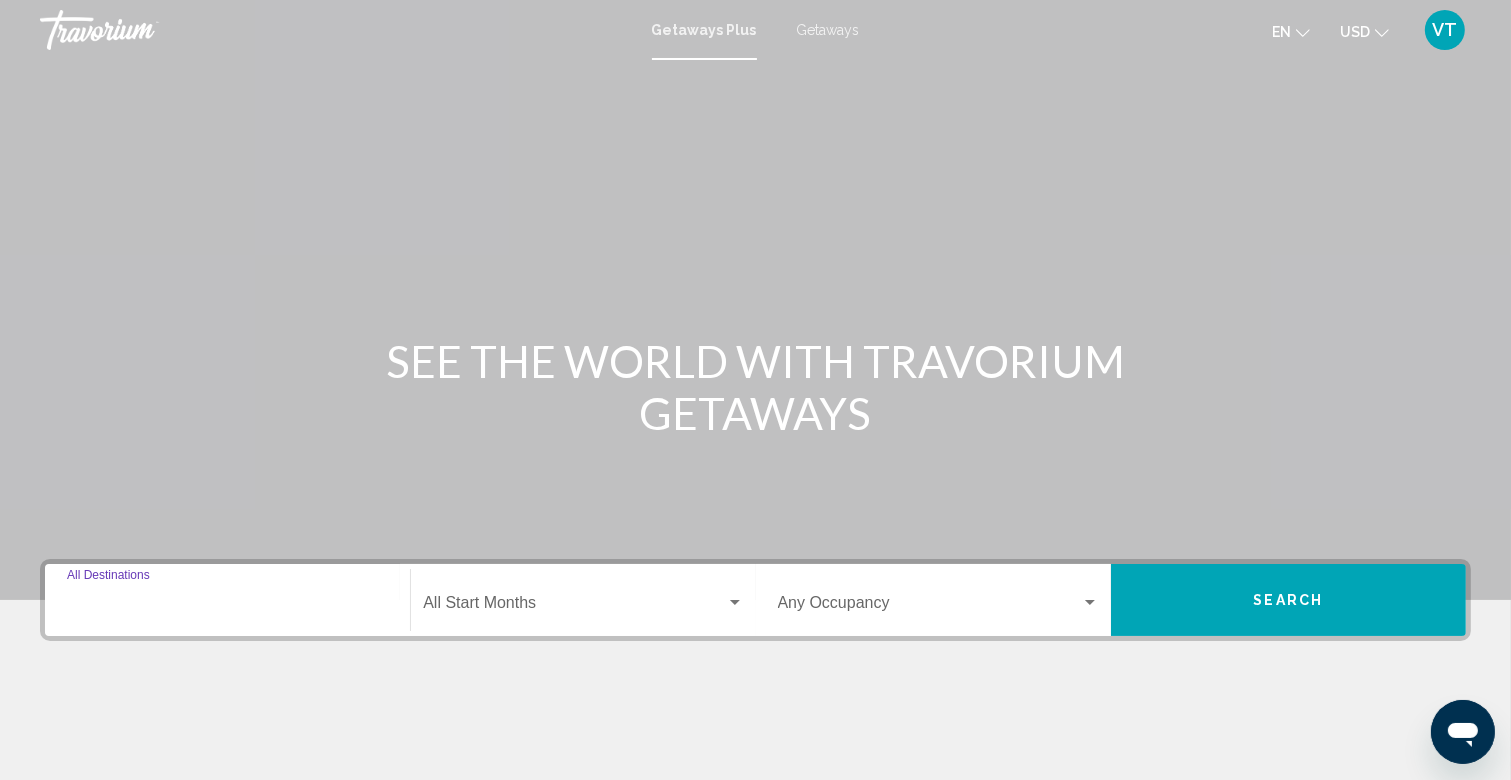 click on "Destination All Destinations" at bounding box center (227, 607) 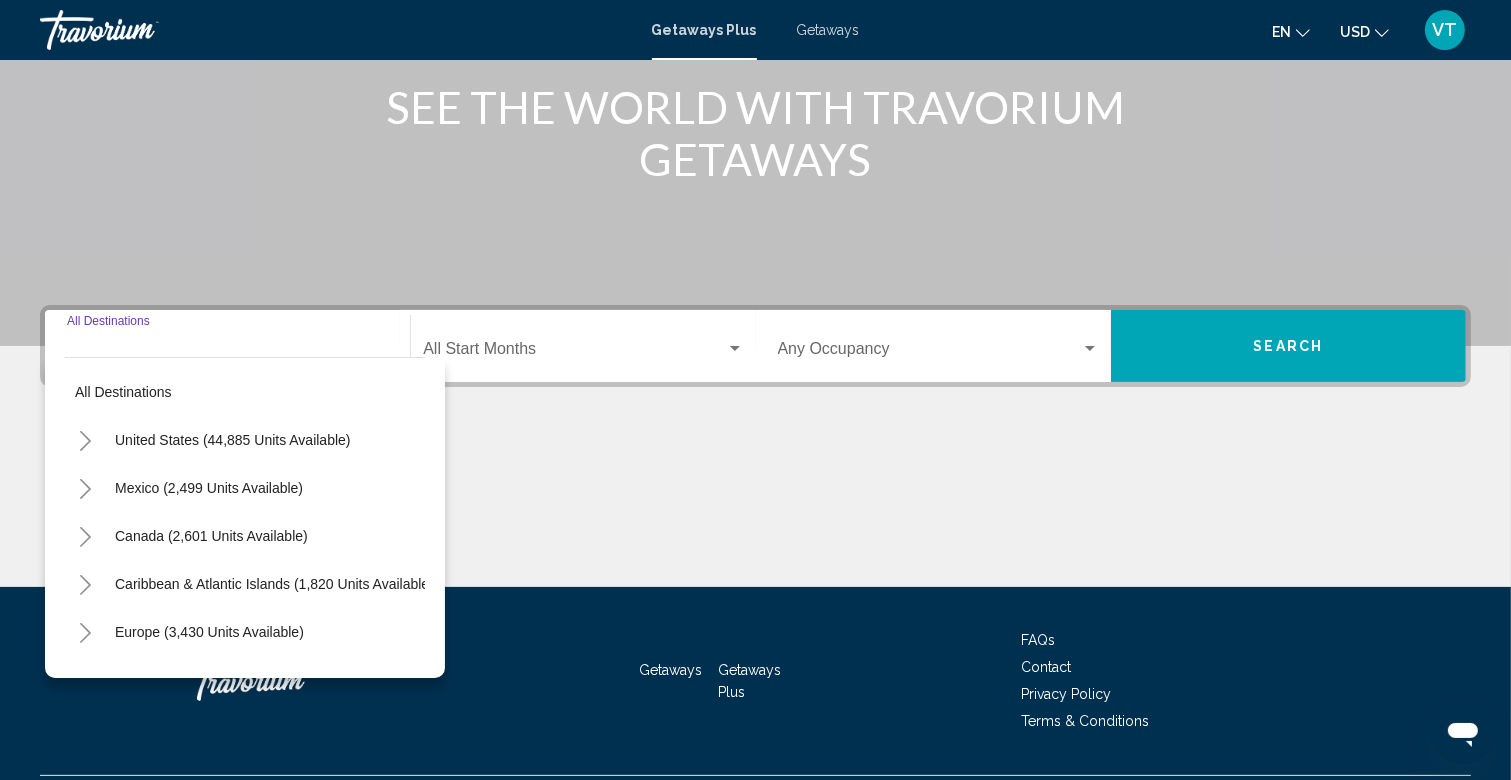 scroll, scrollTop: 305, scrollLeft: 0, axis: vertical 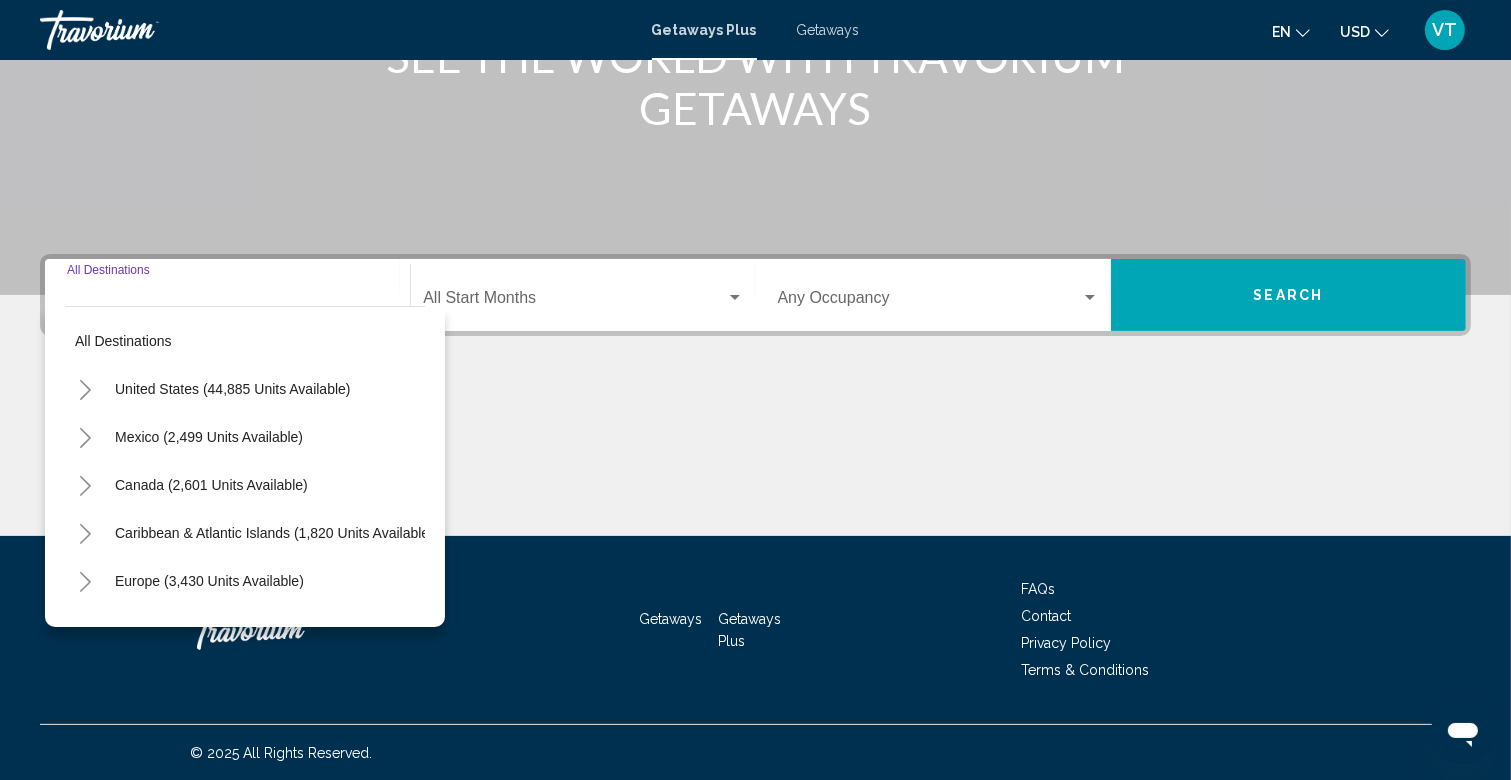 click 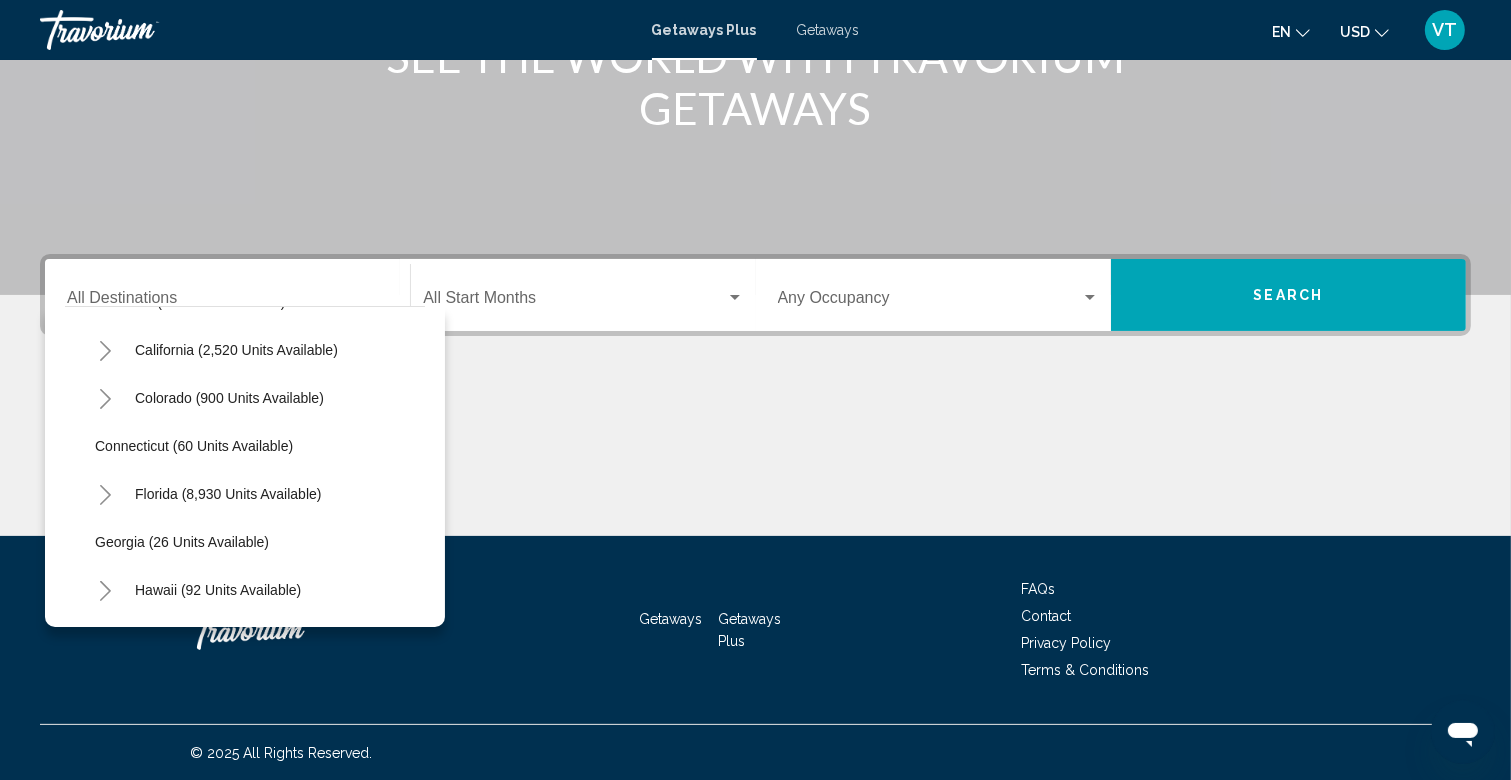 scroll, scrollTop: 232, scrollLeft: 0, axis: vertical 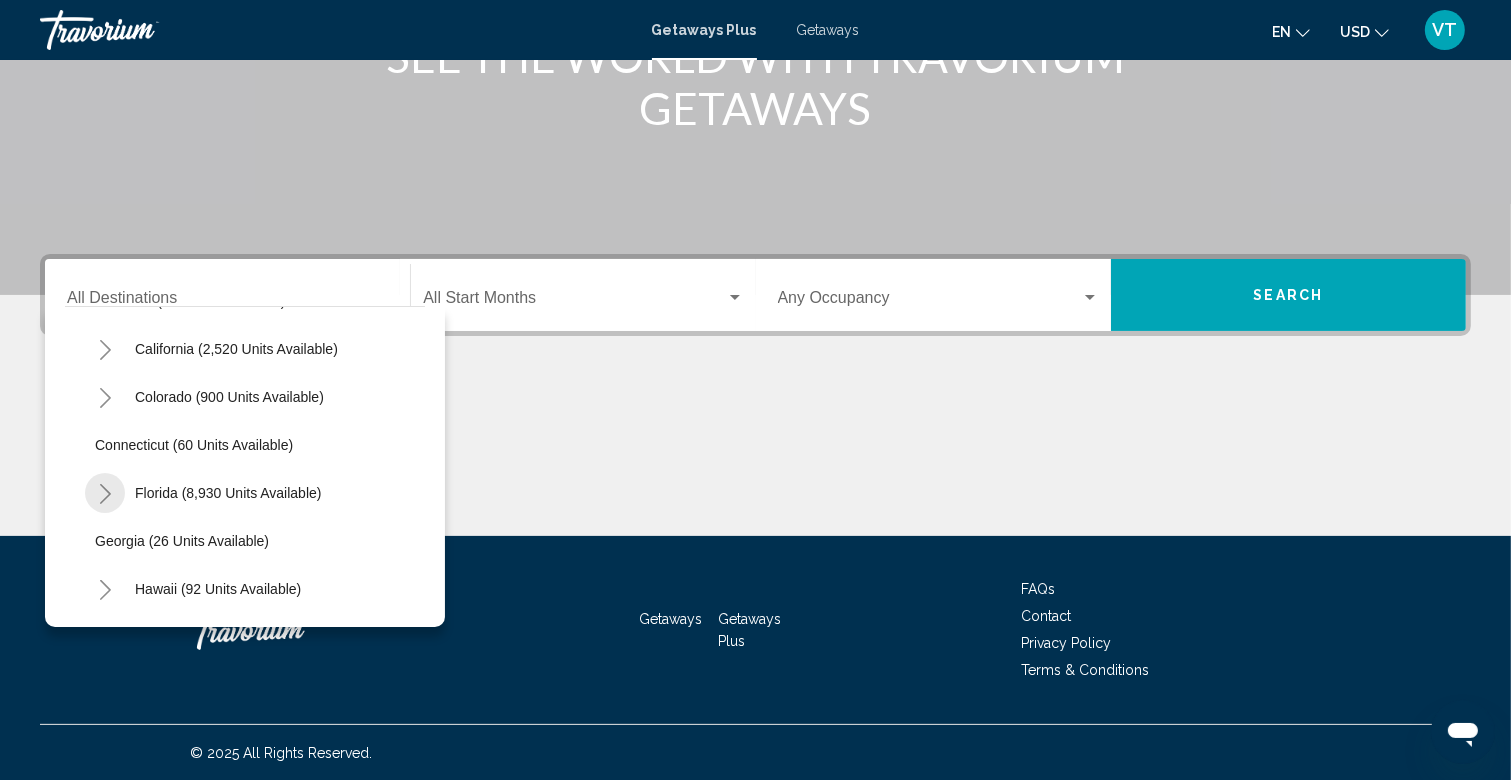 click 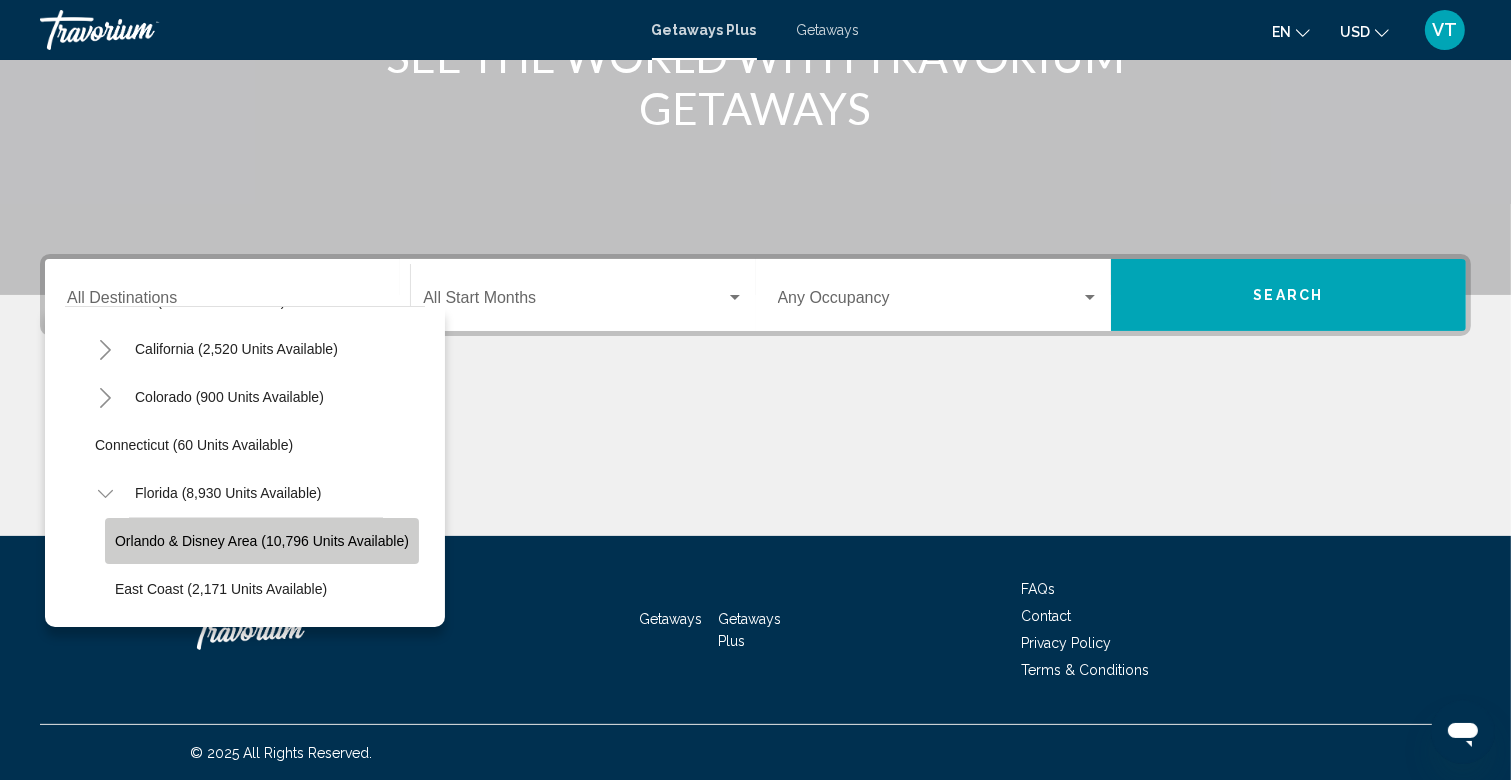 click on "Orlando & Disney Area (10,796 units available)" 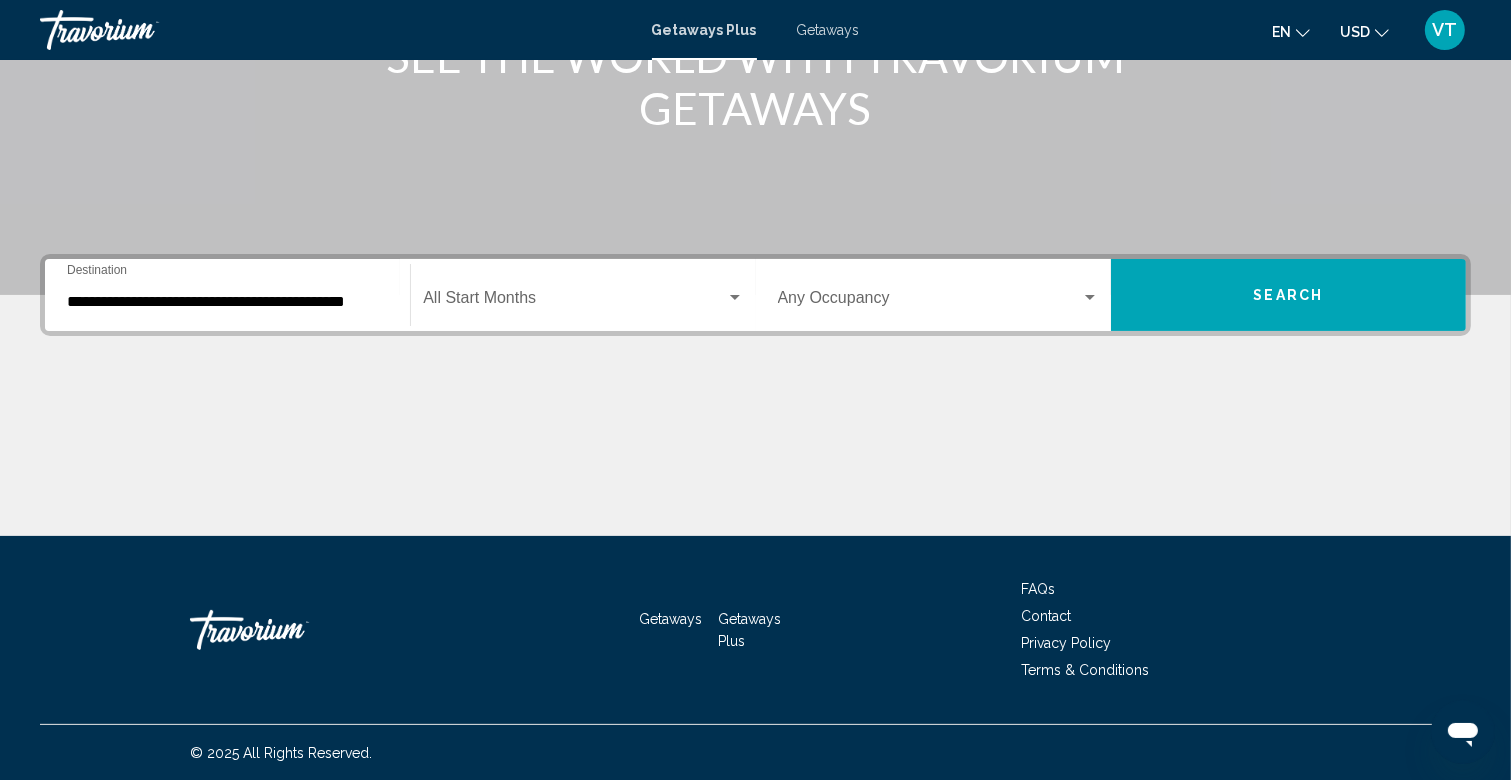 click on "Start Month All Start Months" 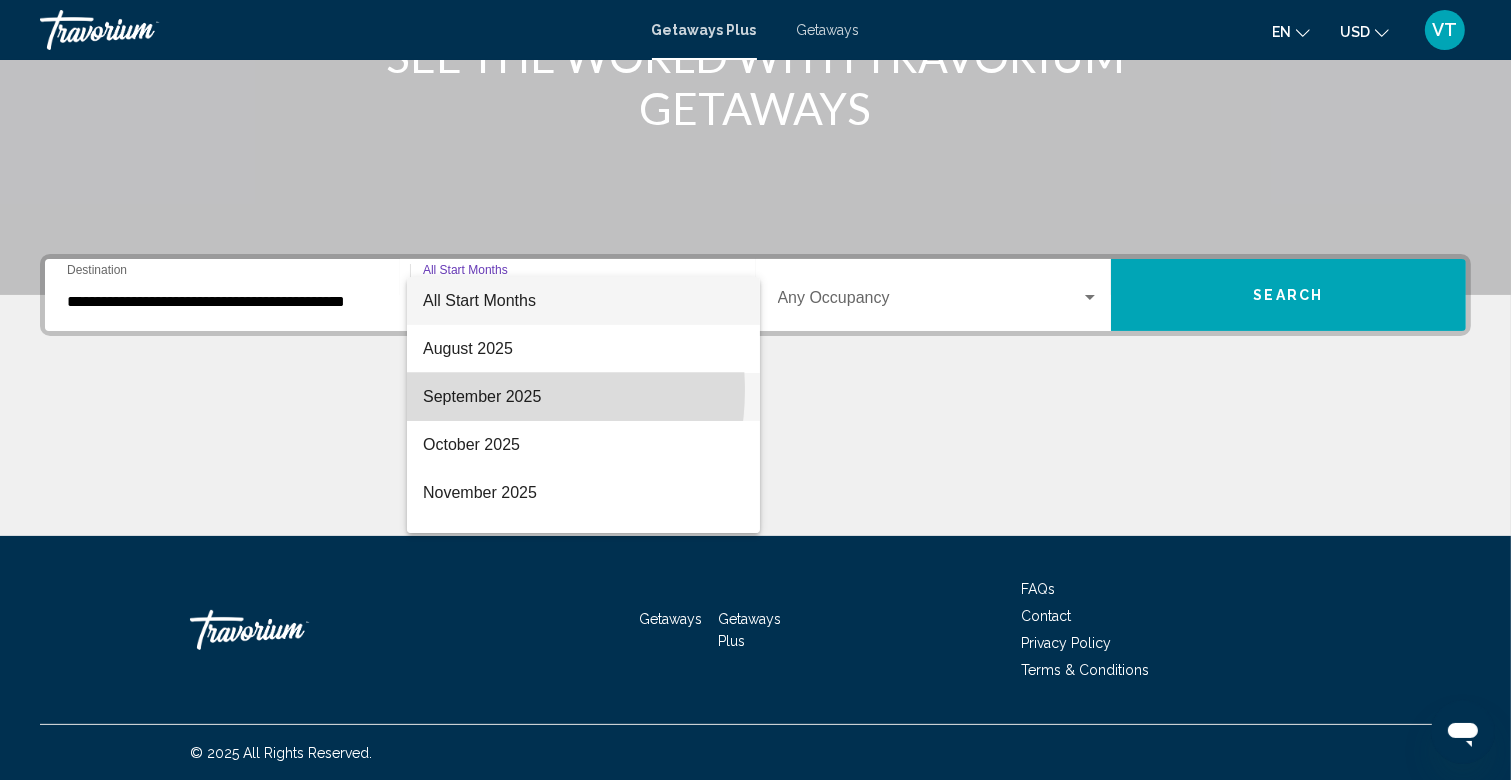 click on "September 2025" at bounding box center (583, 397) 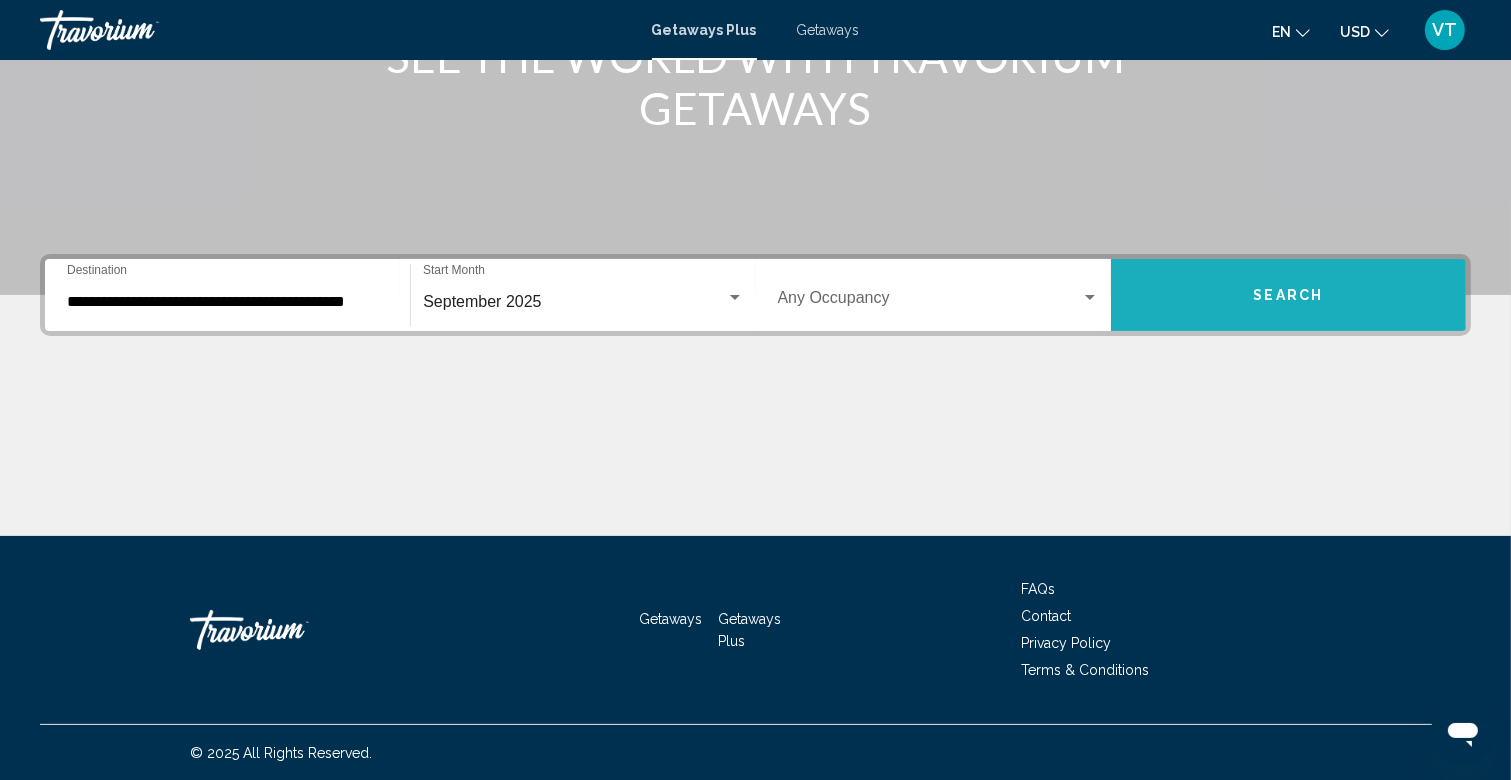 click on "Search" at bounding box center [1288, 295] 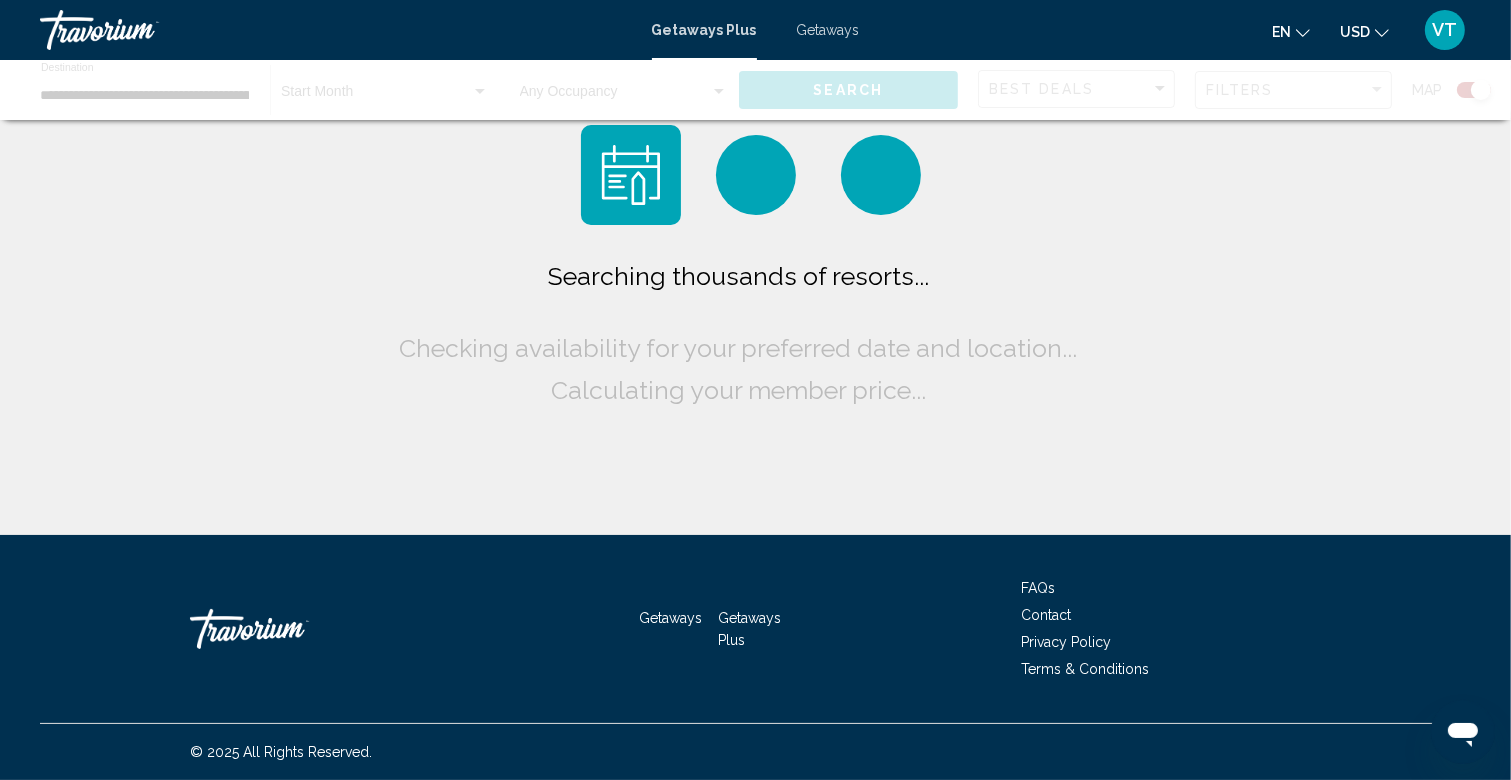 scroll, scrollTop: 0, scrollLeft: 0, axis: both 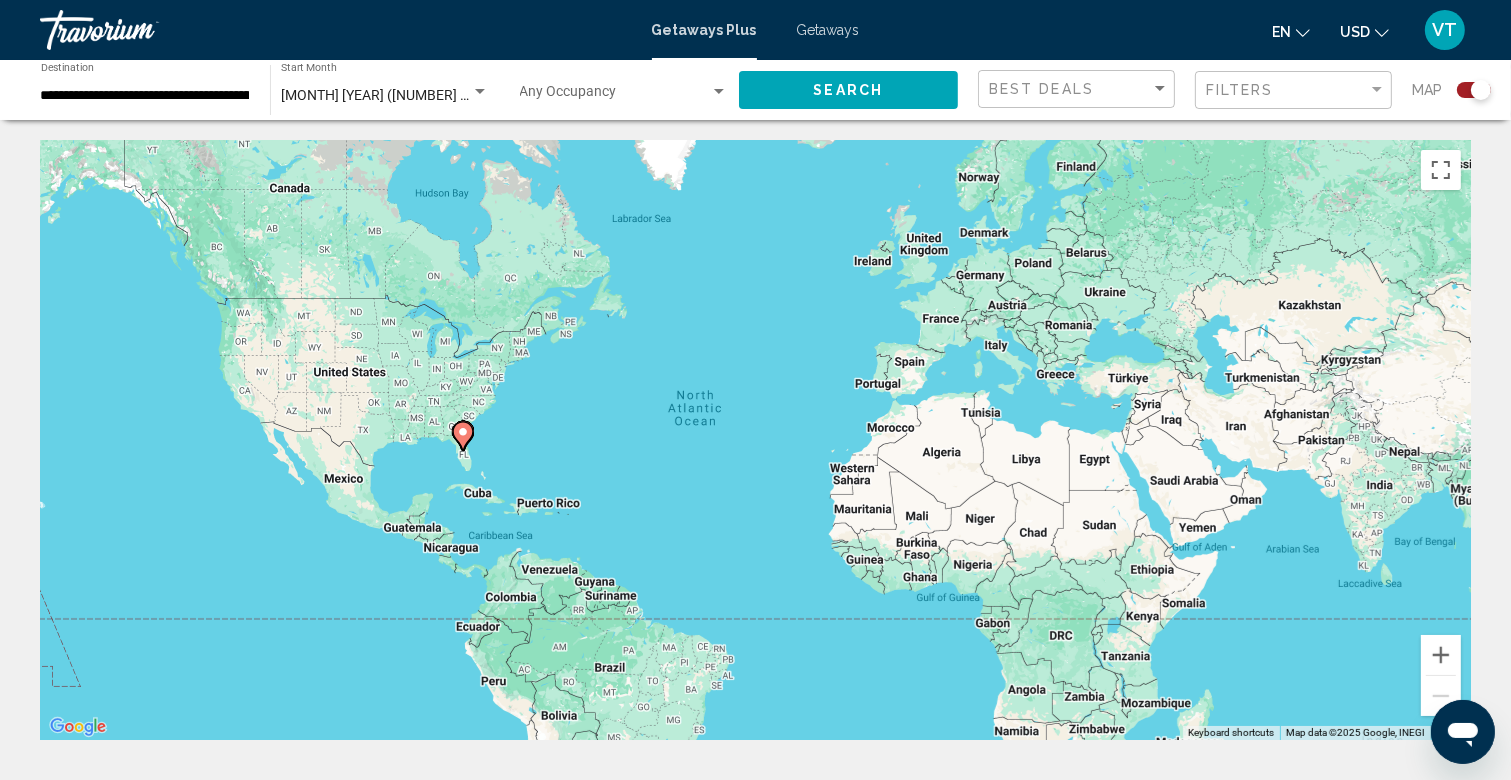 click on "Getaways" at bounding box center (828, 30) 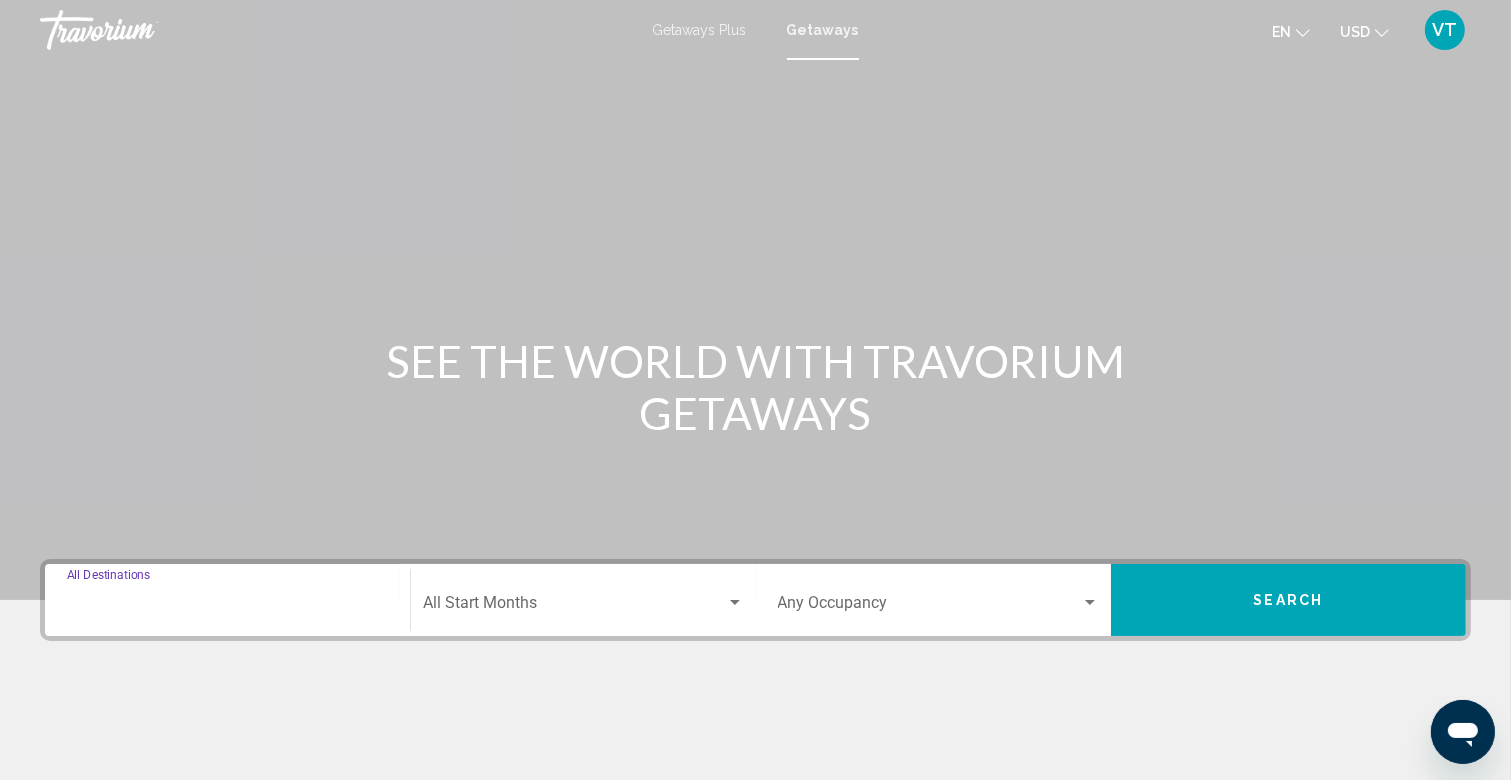 click on "Destination All Destinations" at bounding box center [227, 607] 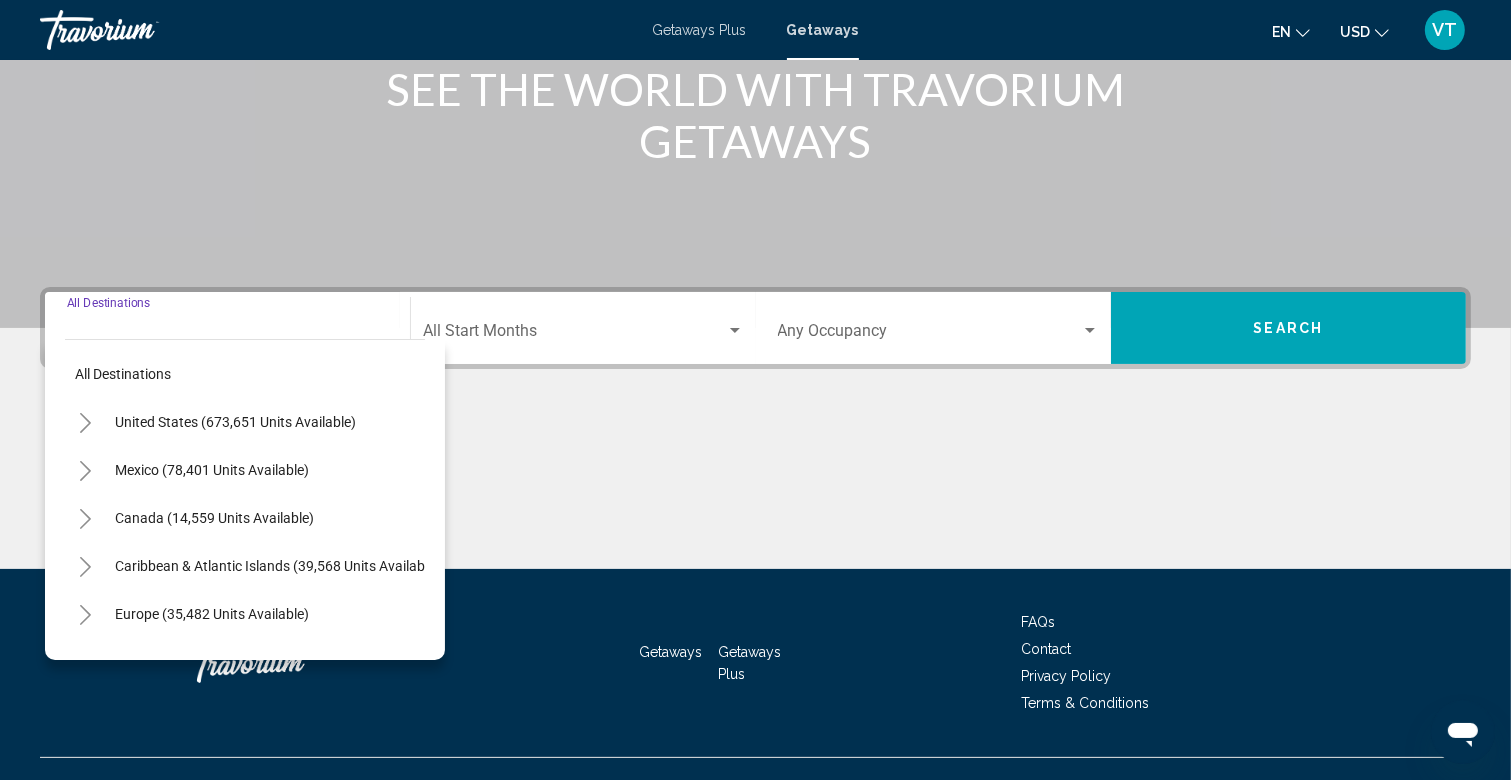 scroll, scrollTop: 305, scrollLeft: 0, axis: vertical 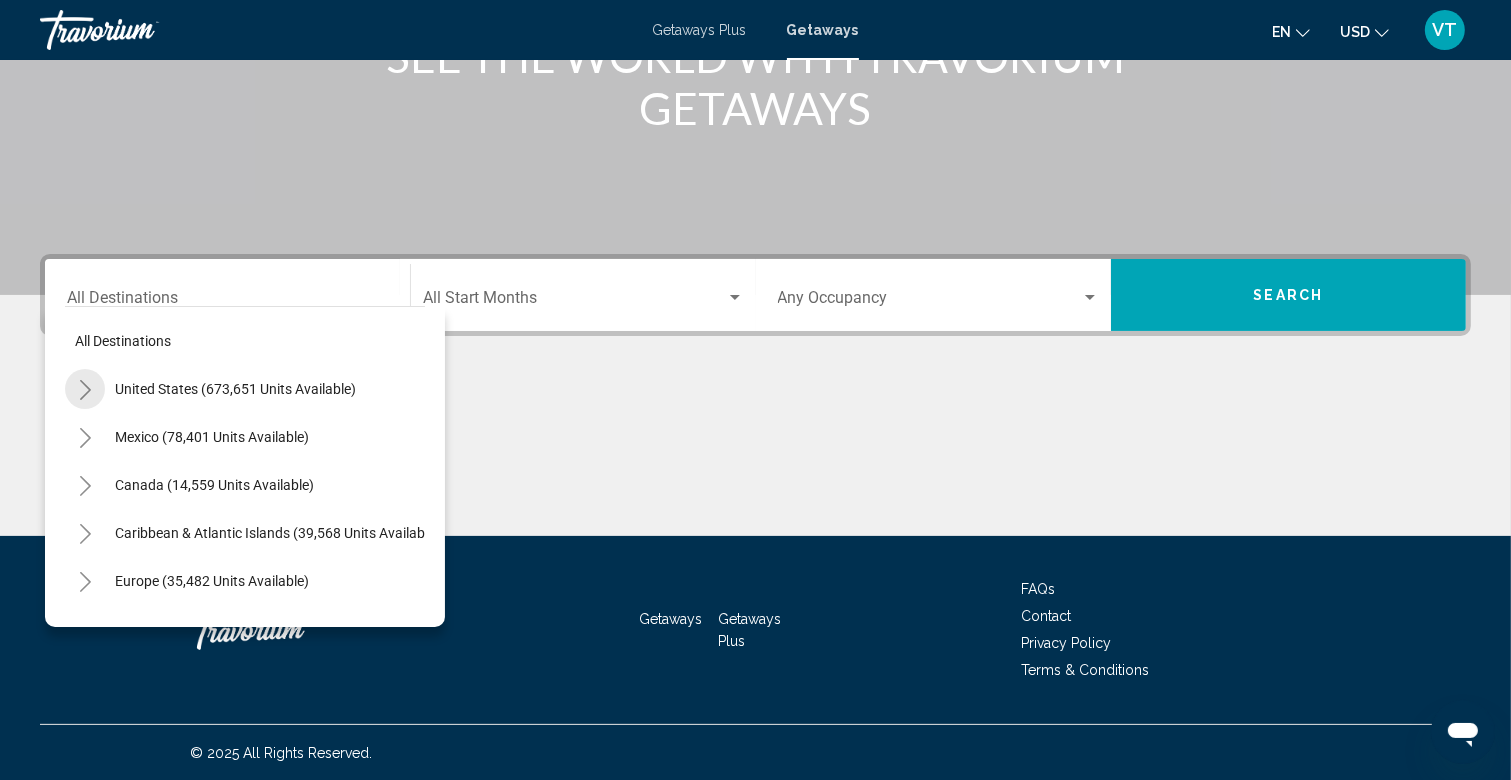 click 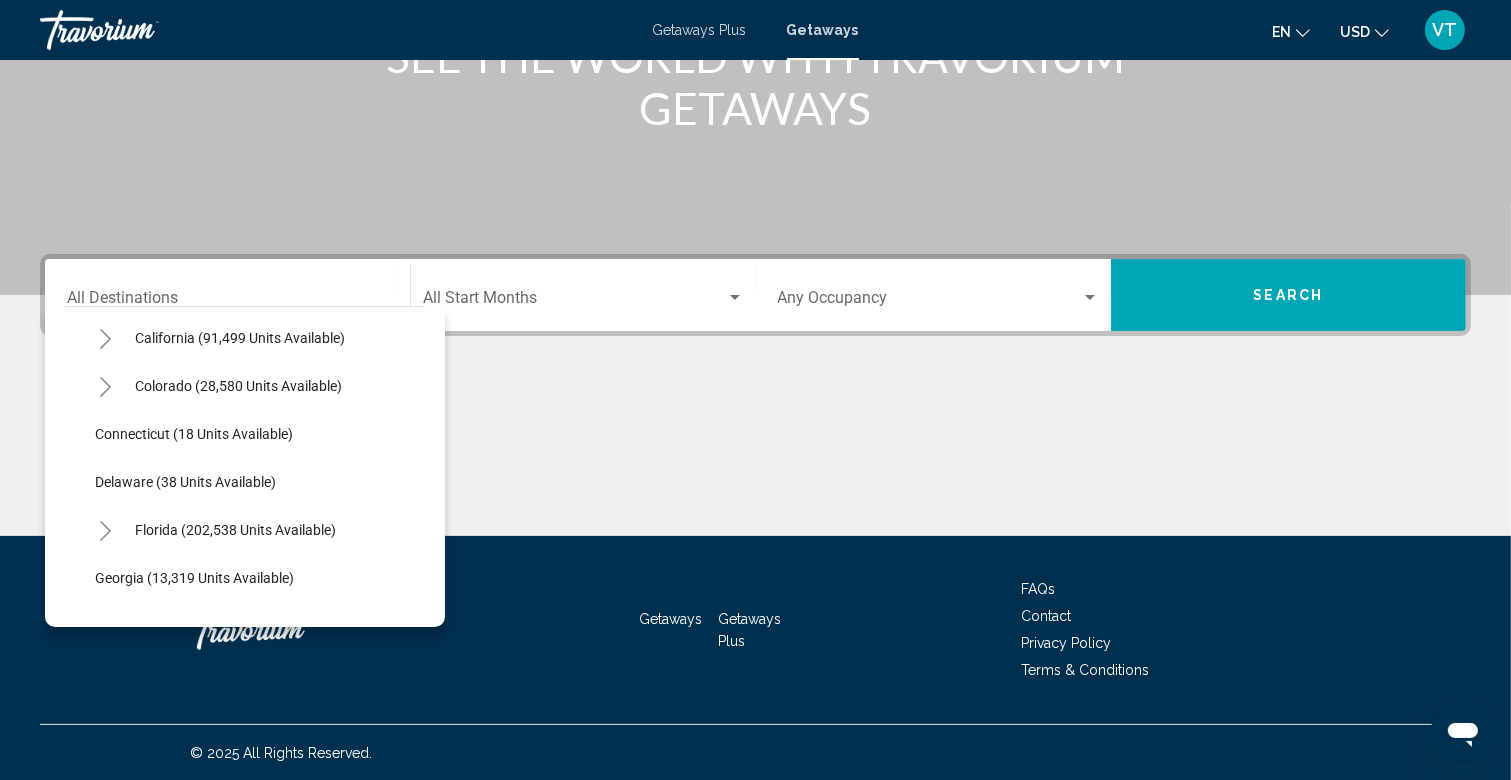 scroll, scrollTop: 254, scrollLeft: 0, axis: vertical 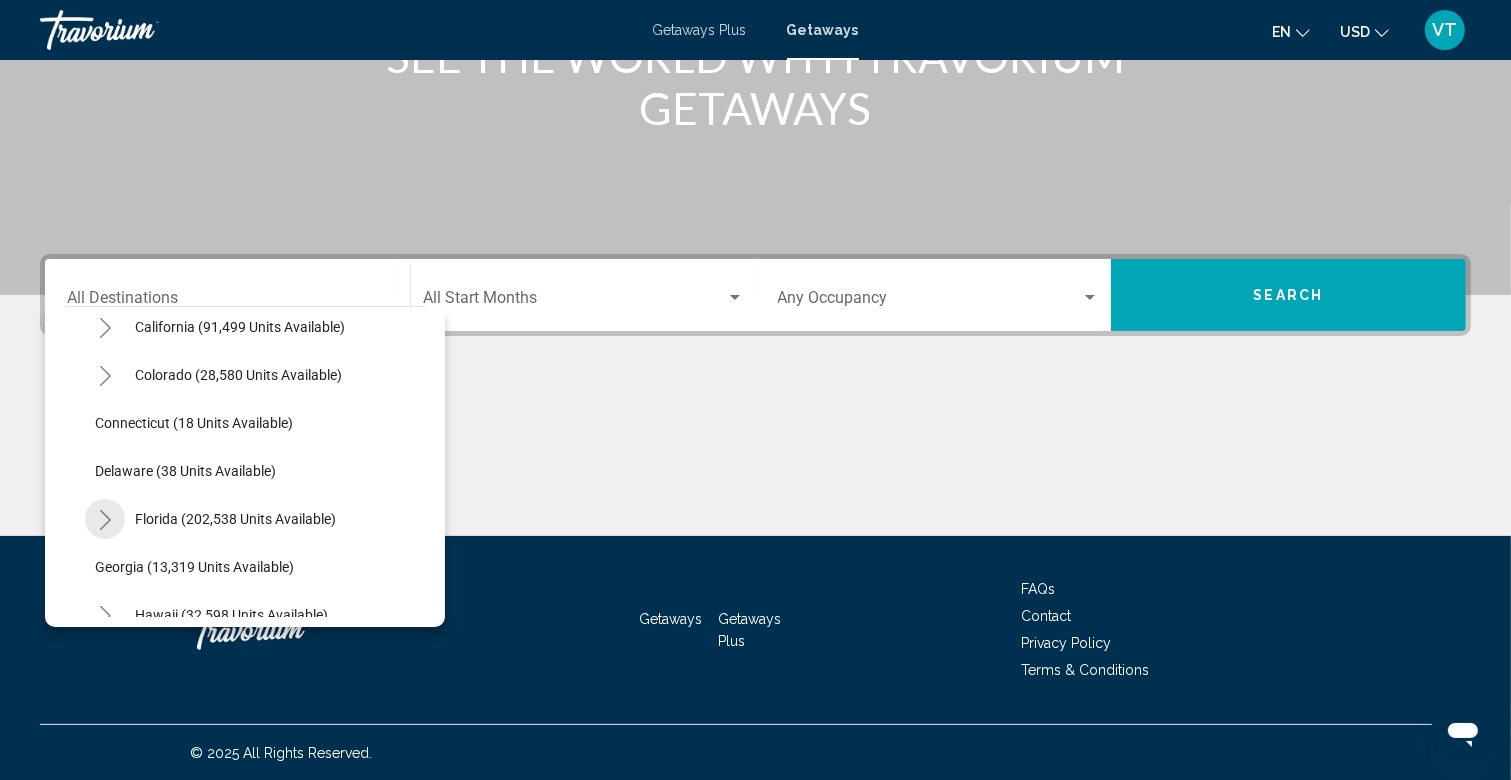 click 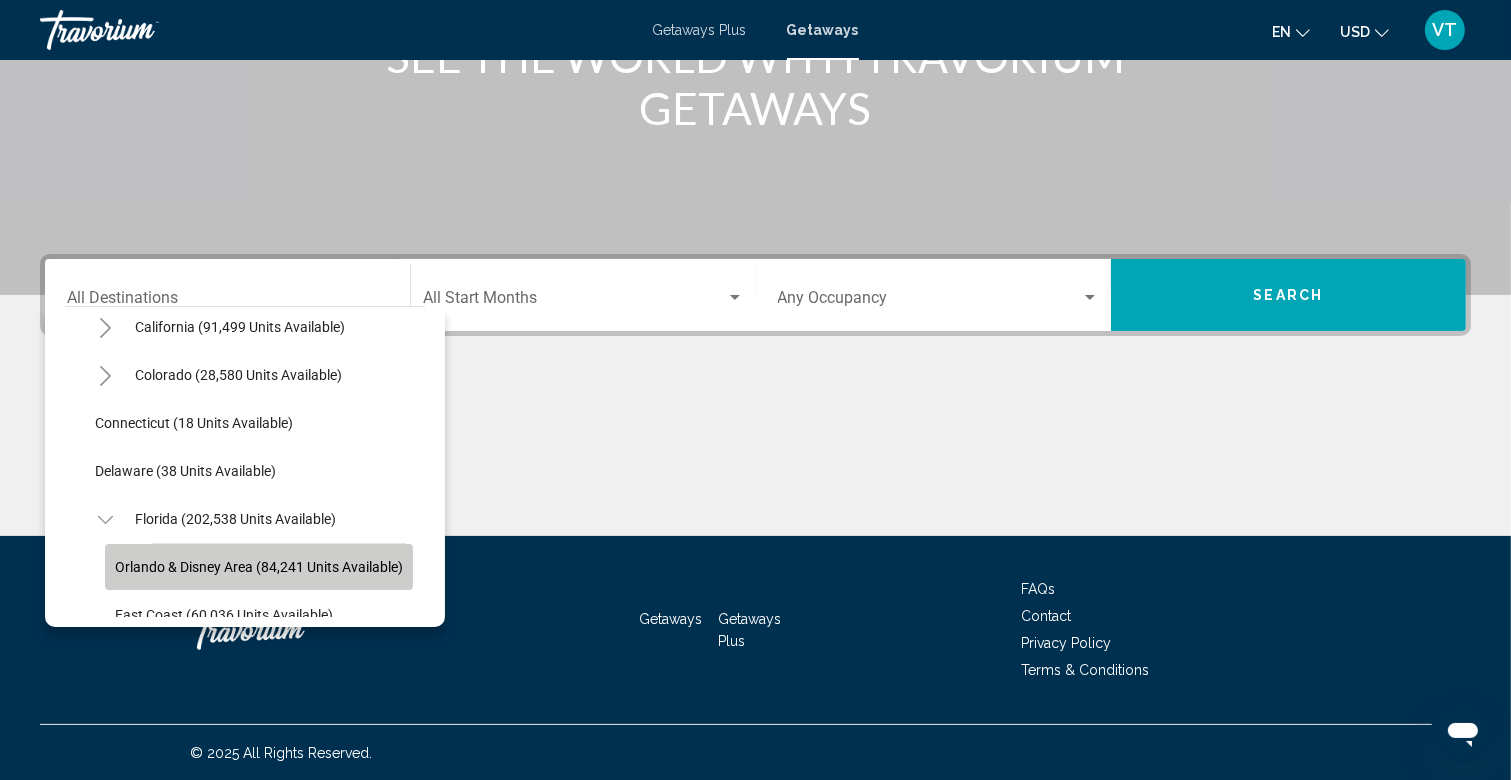 click on "Orlando & Disney Area (84,241 units available)" 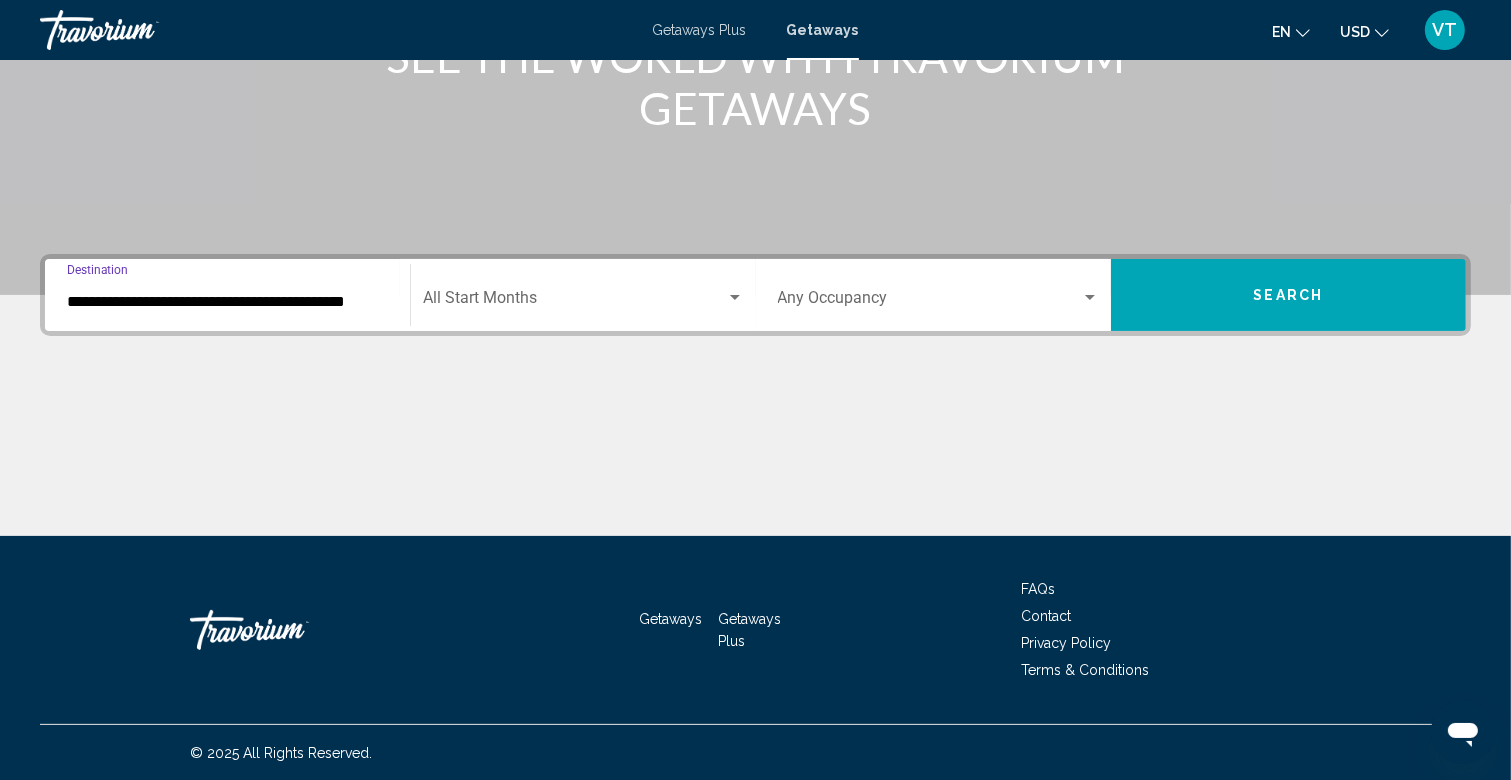 click on "Start Month All Start Months" 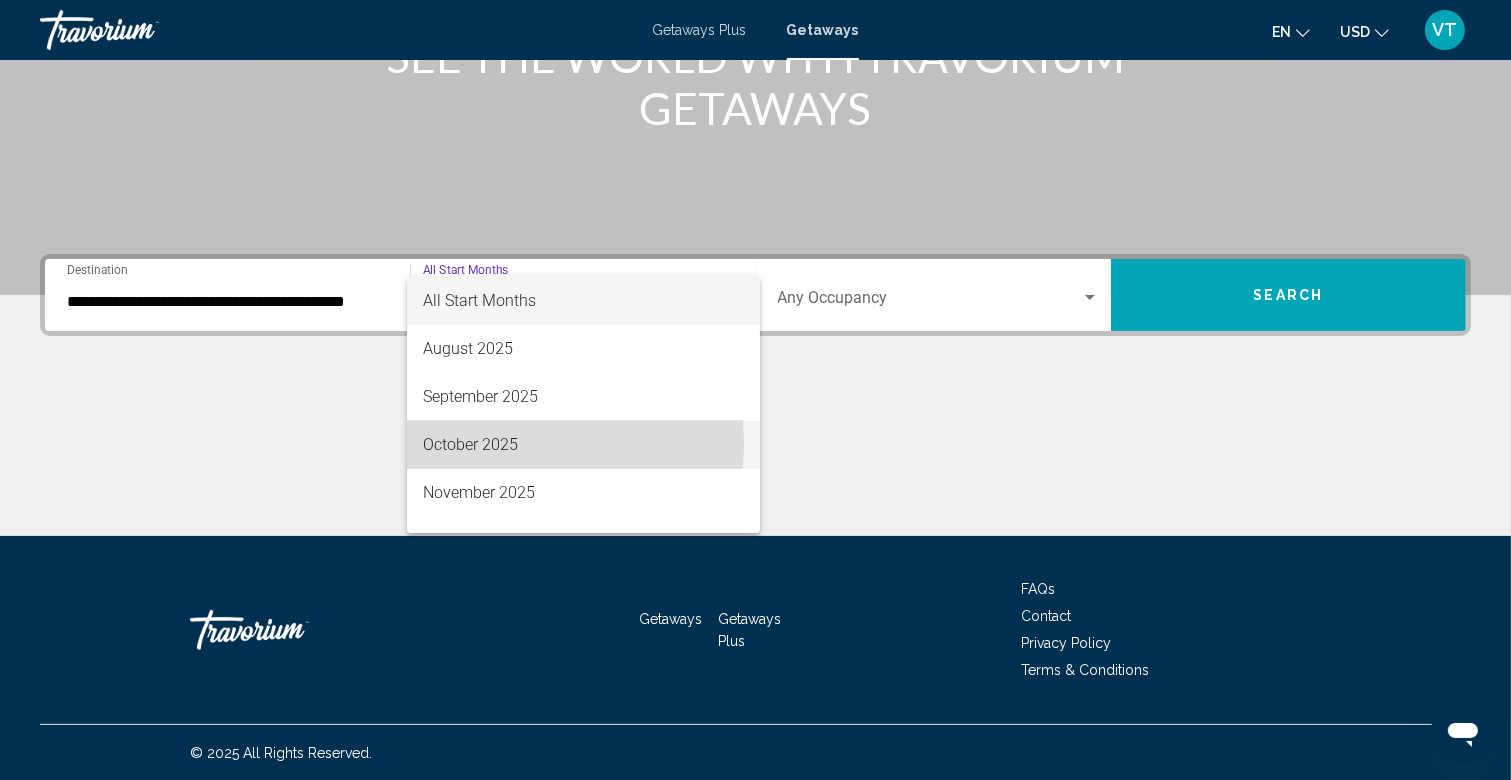 click on "October 2025" at bounding box center [583, 445] 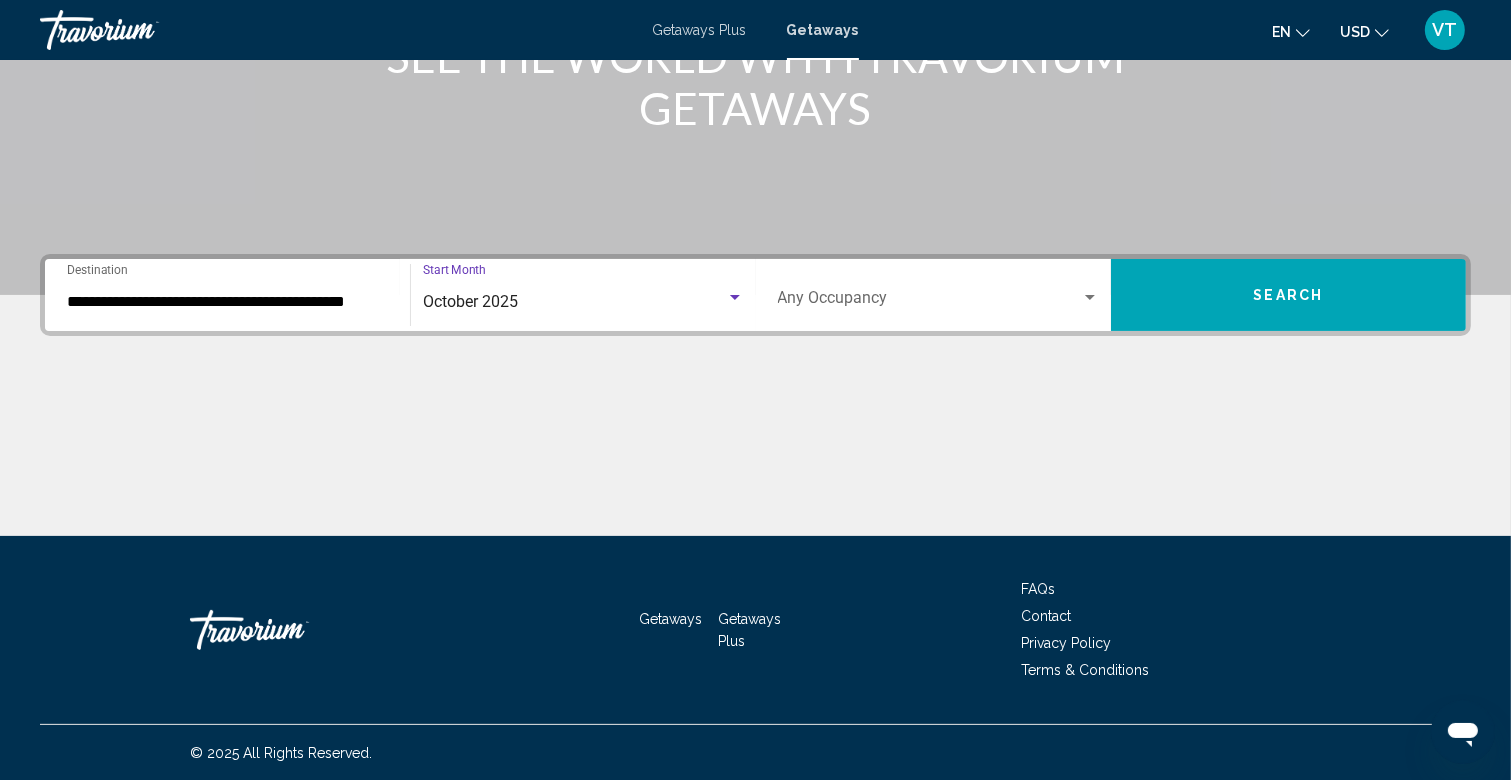 click on "Search" at bounding box center (1289, 296) 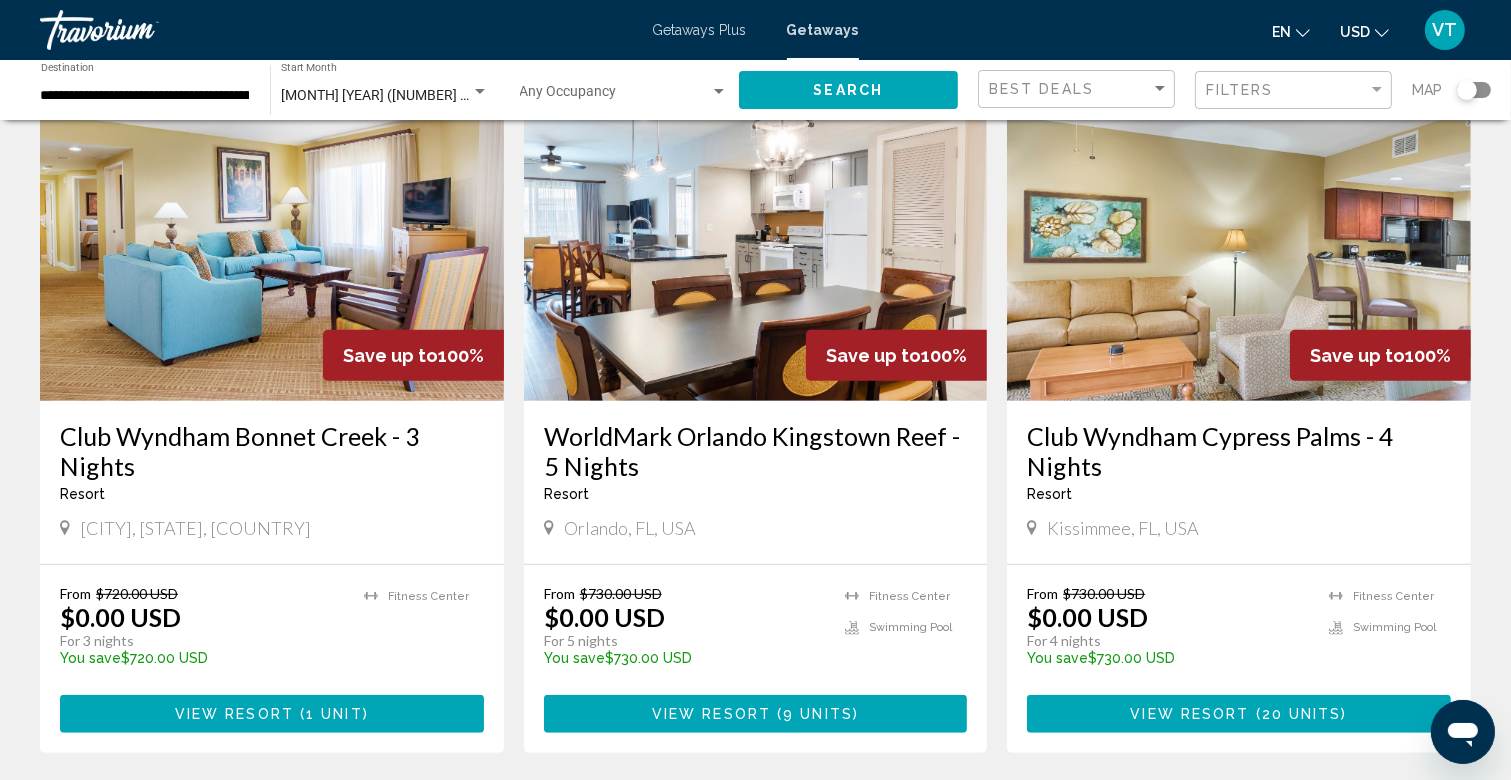 scroll, scrollTop: 840, scrollLeft: 0, axis: vertical 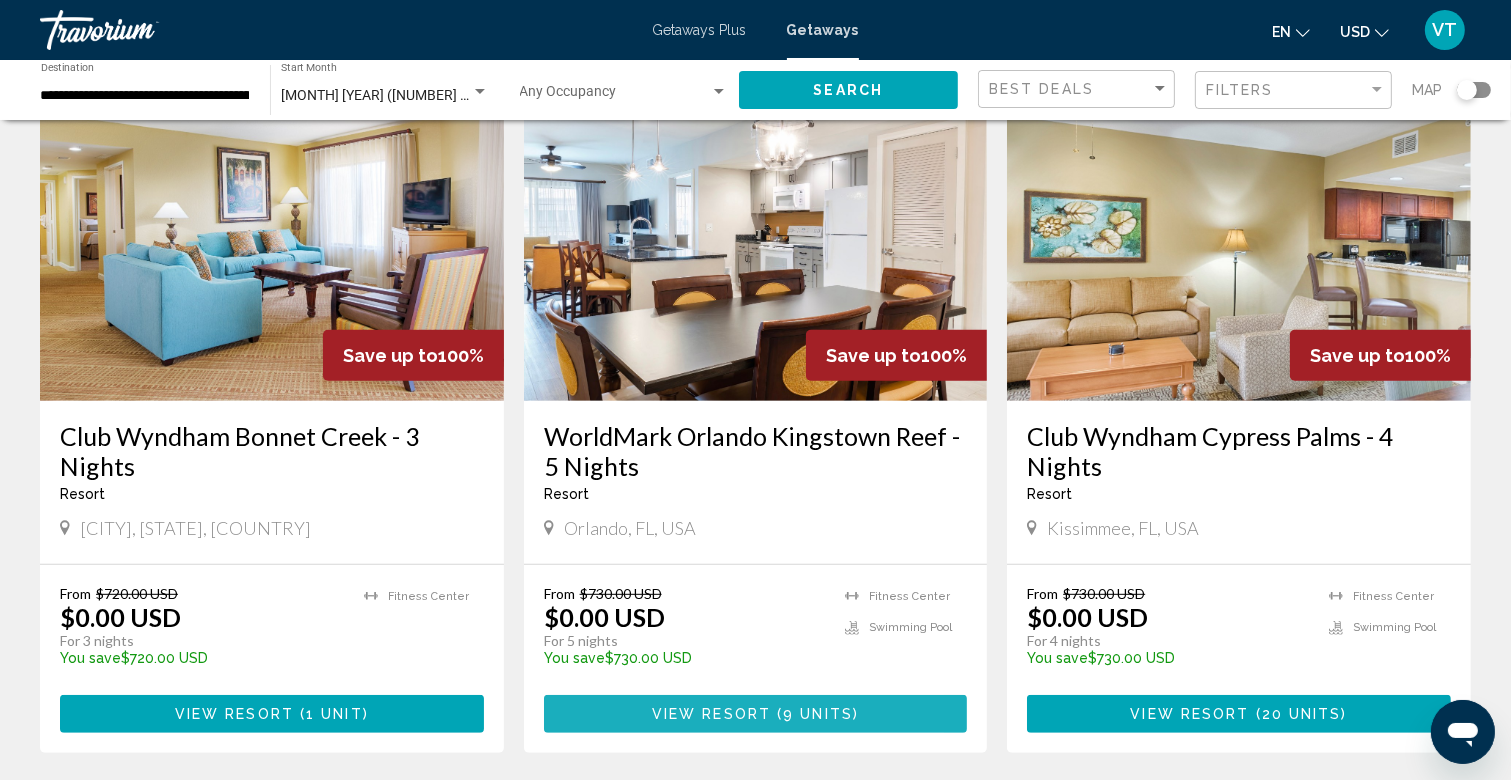 click on "View Resort    ( 9 units )" at bounding box center (756, 713) 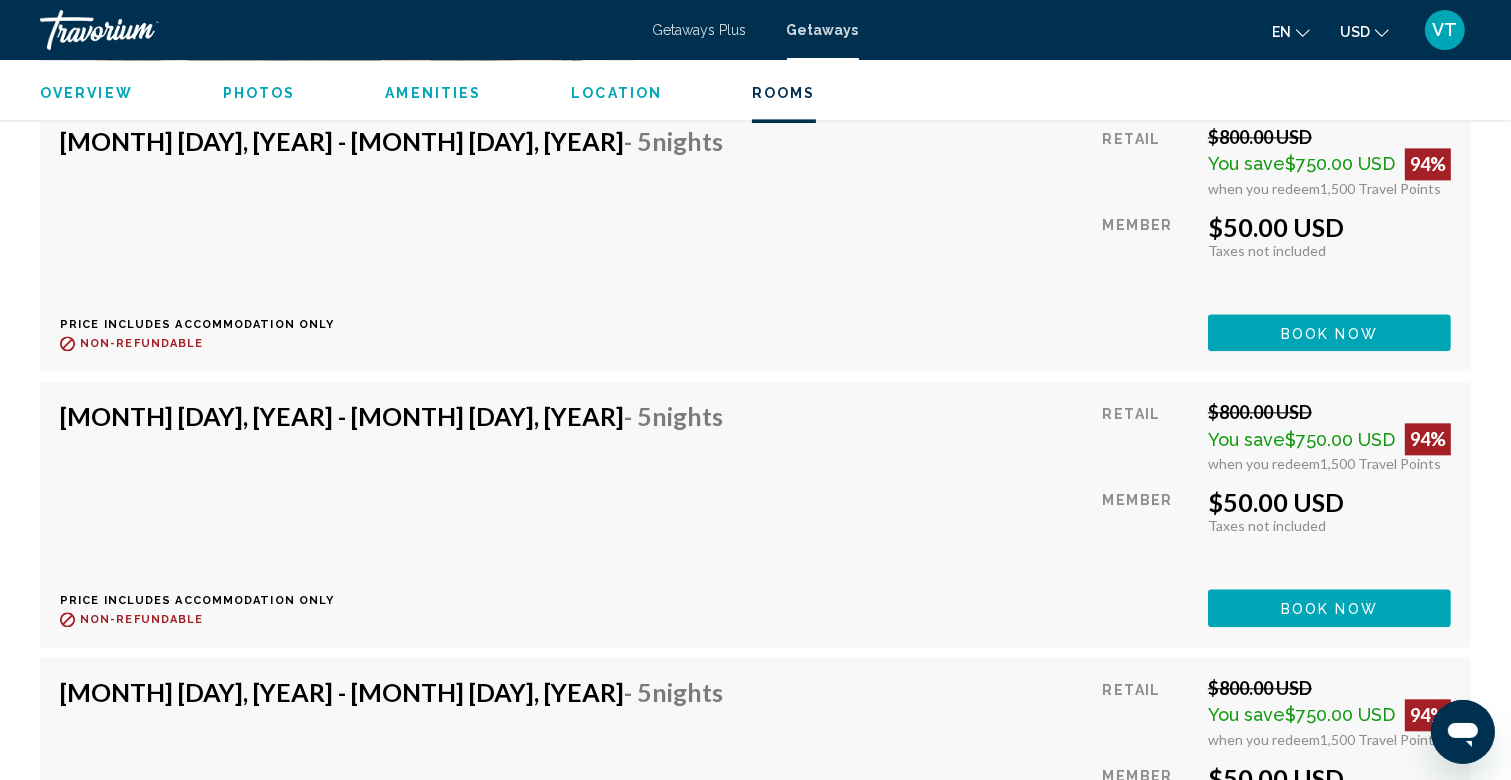 scroll, scrollTop: 4357, scrollLeft: 0, axis: vertical 